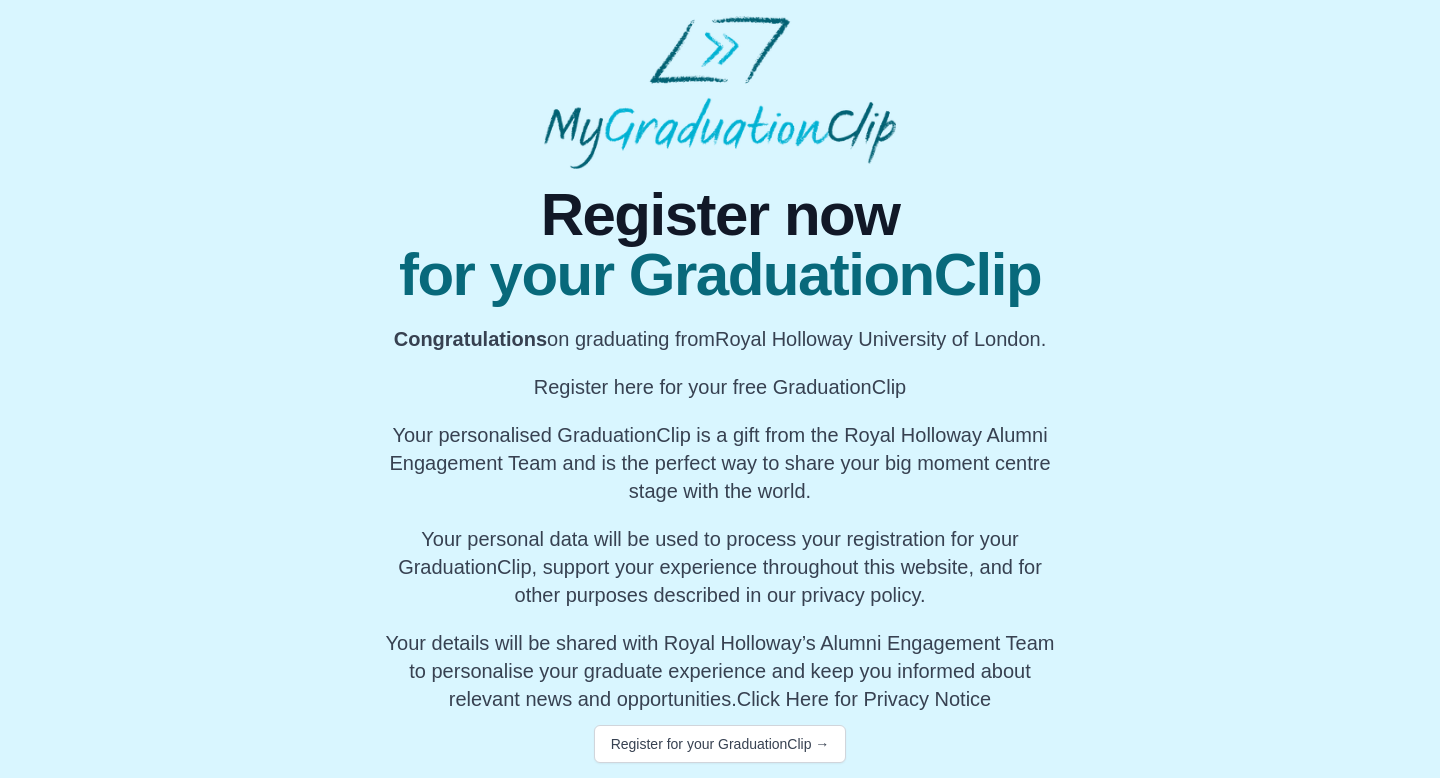 scroll, scrollTop: 1, scrollLeft: 0, axis: vertical 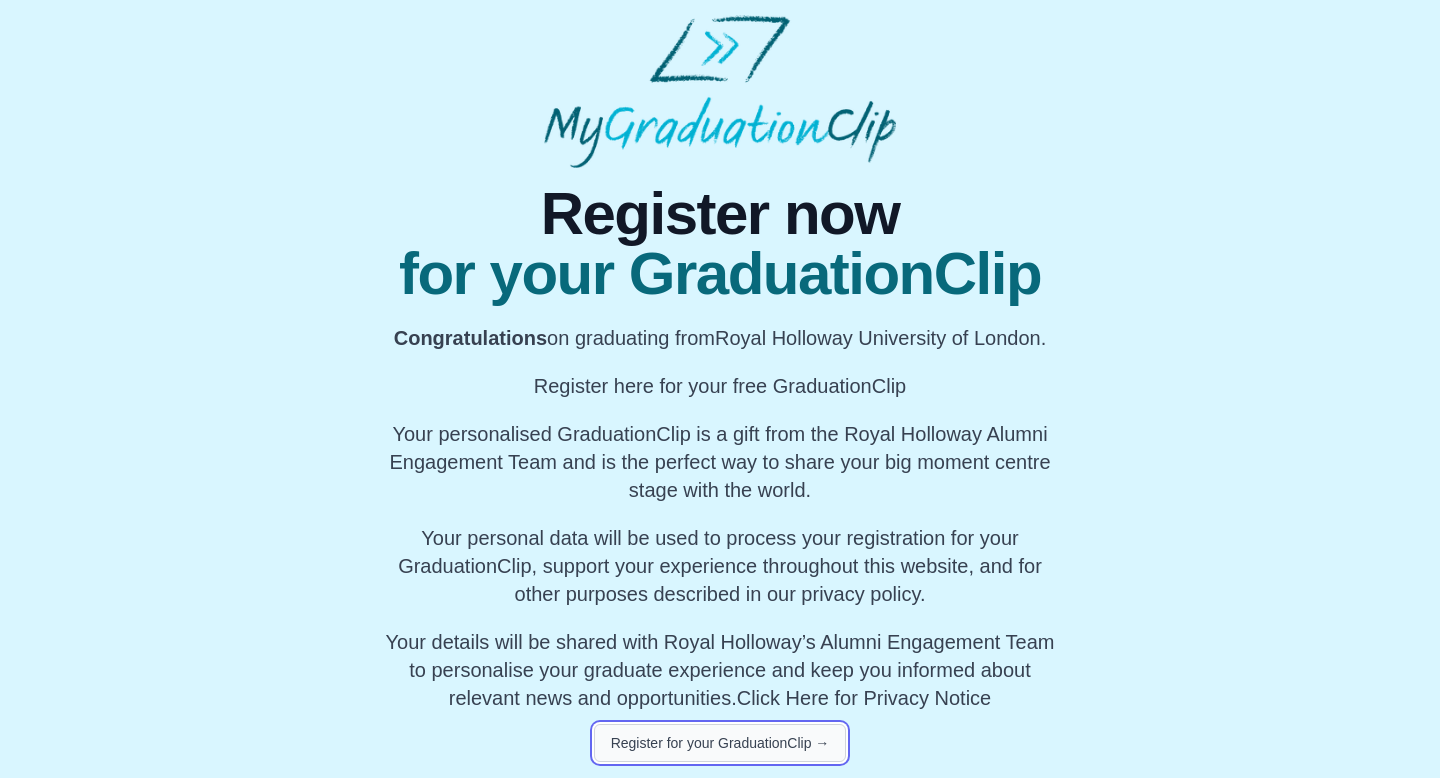 click on "Register for your GraduationClip →" at bounding box center (720, 743) 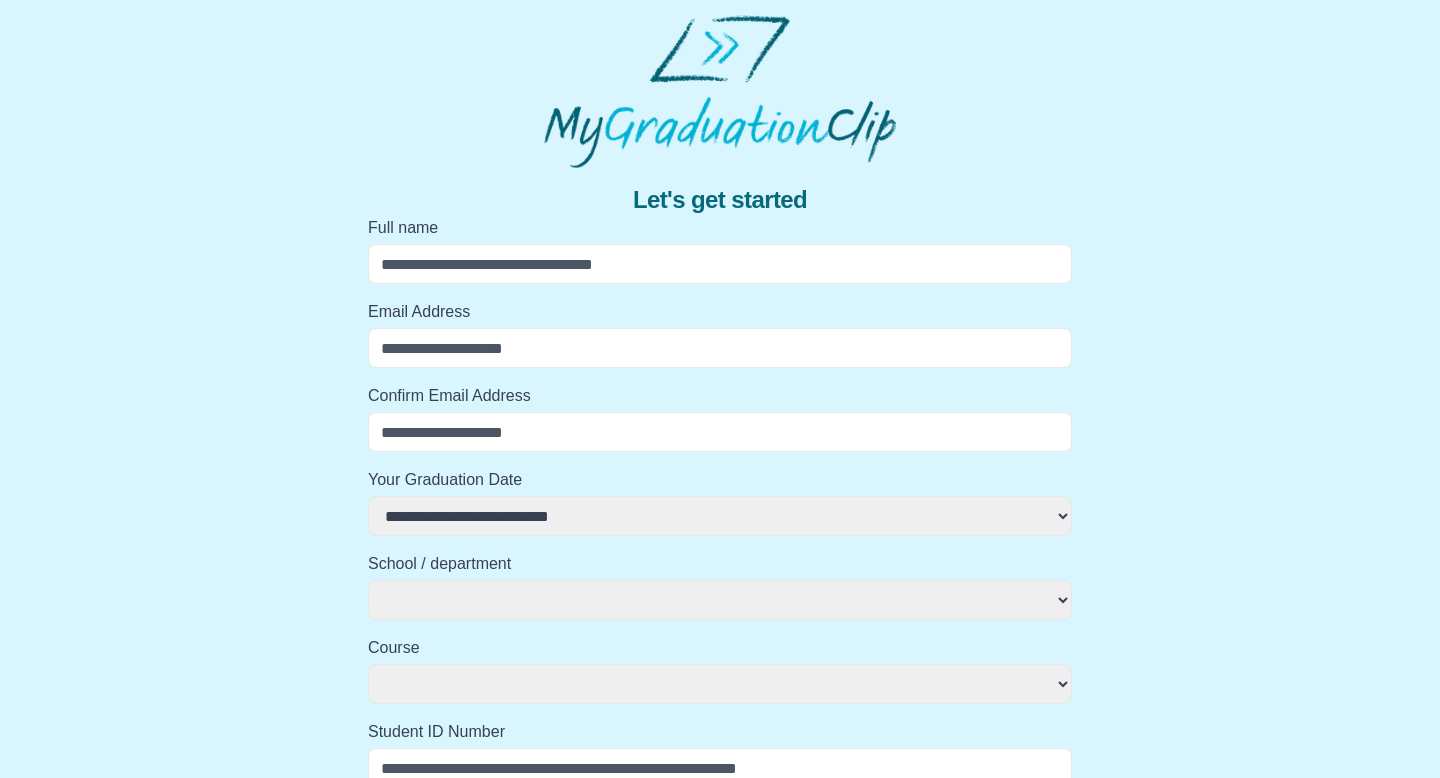 click on "Full name" at bounding box center [720, 264] 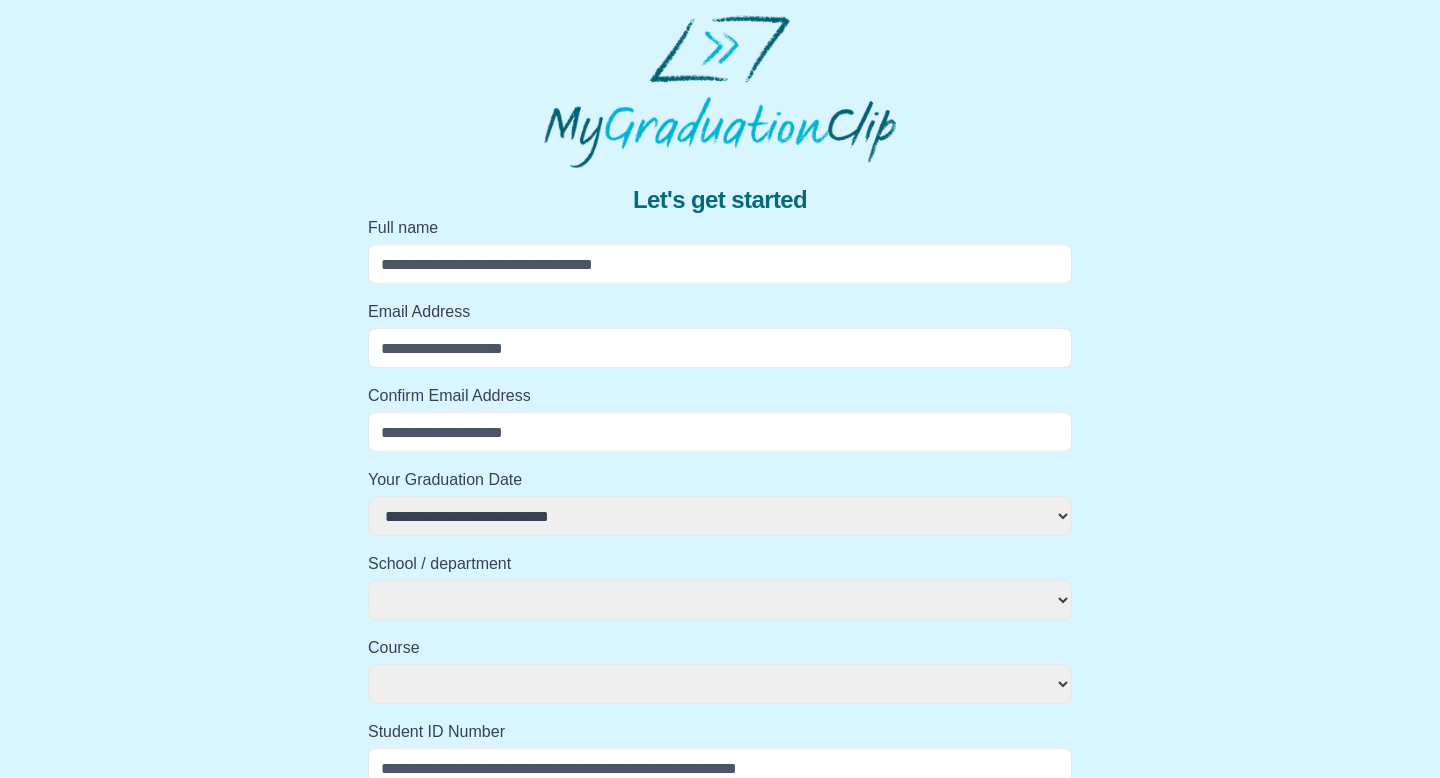 type on "**********" 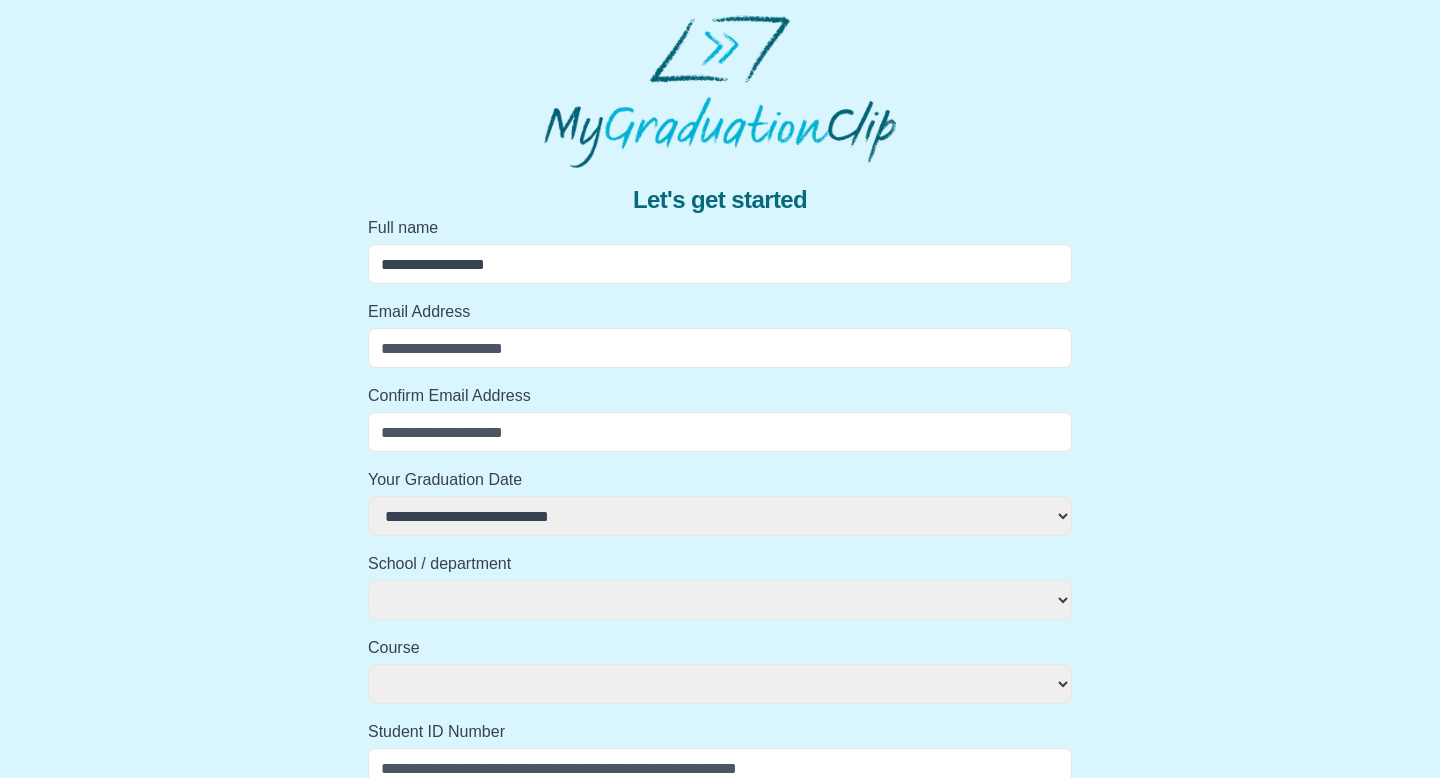 select 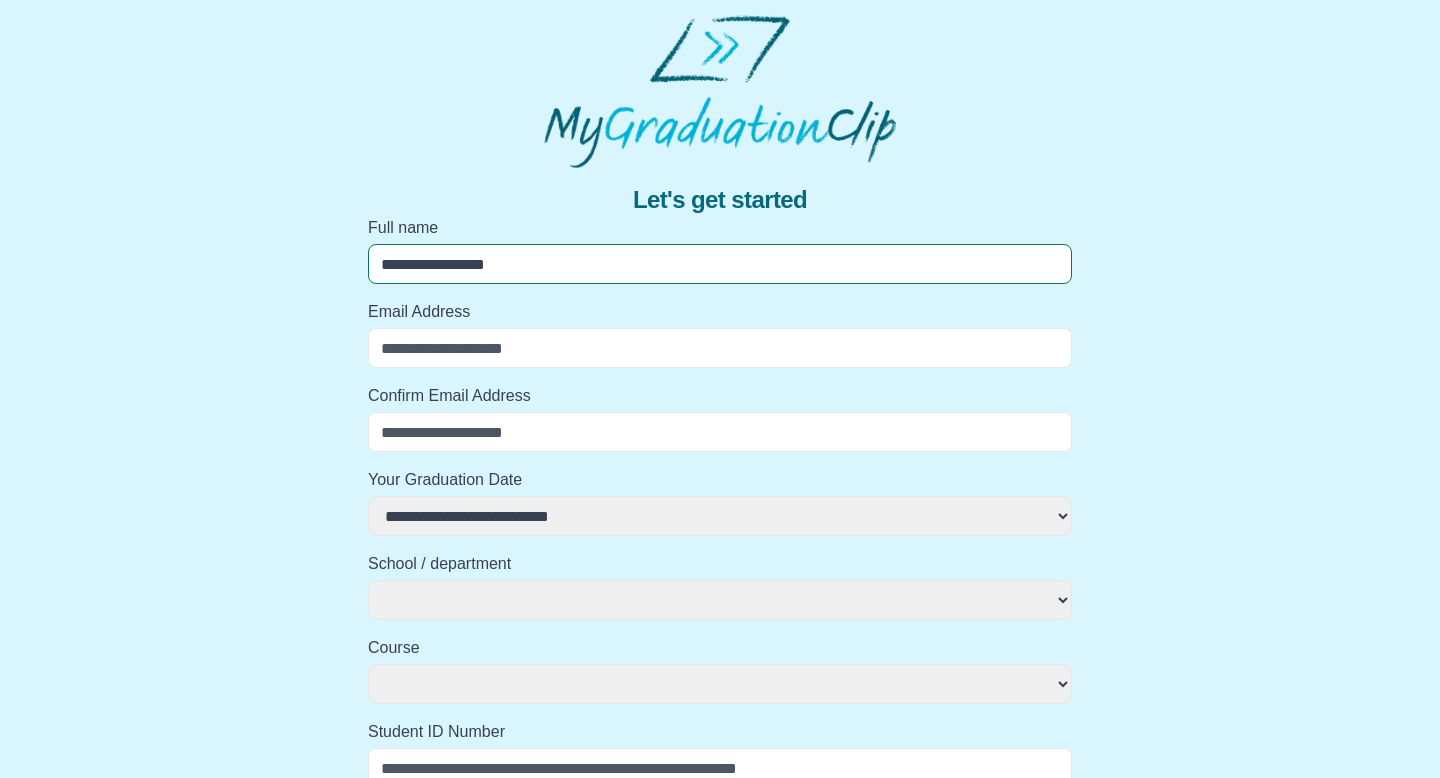 select 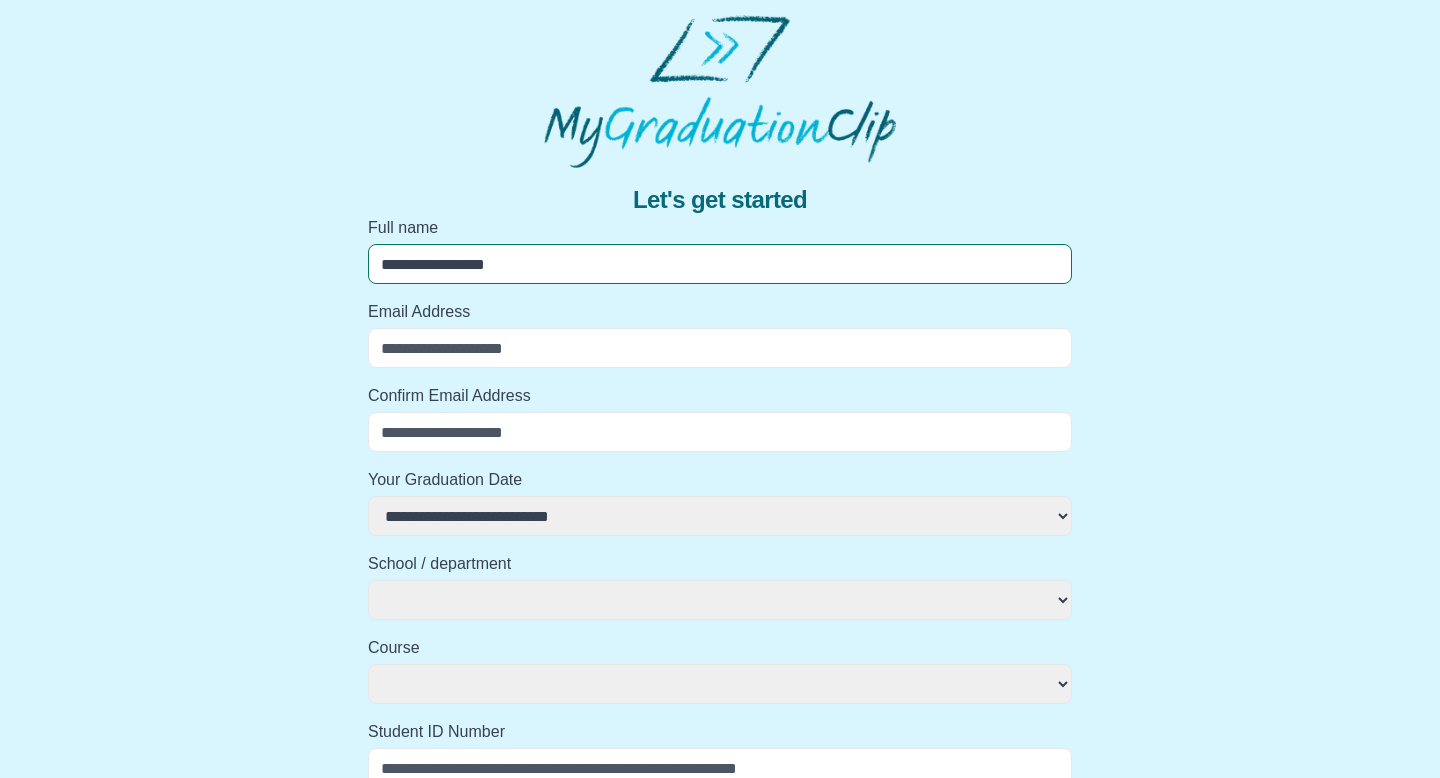 click on "Email Address" at bounding box center (720, 348) 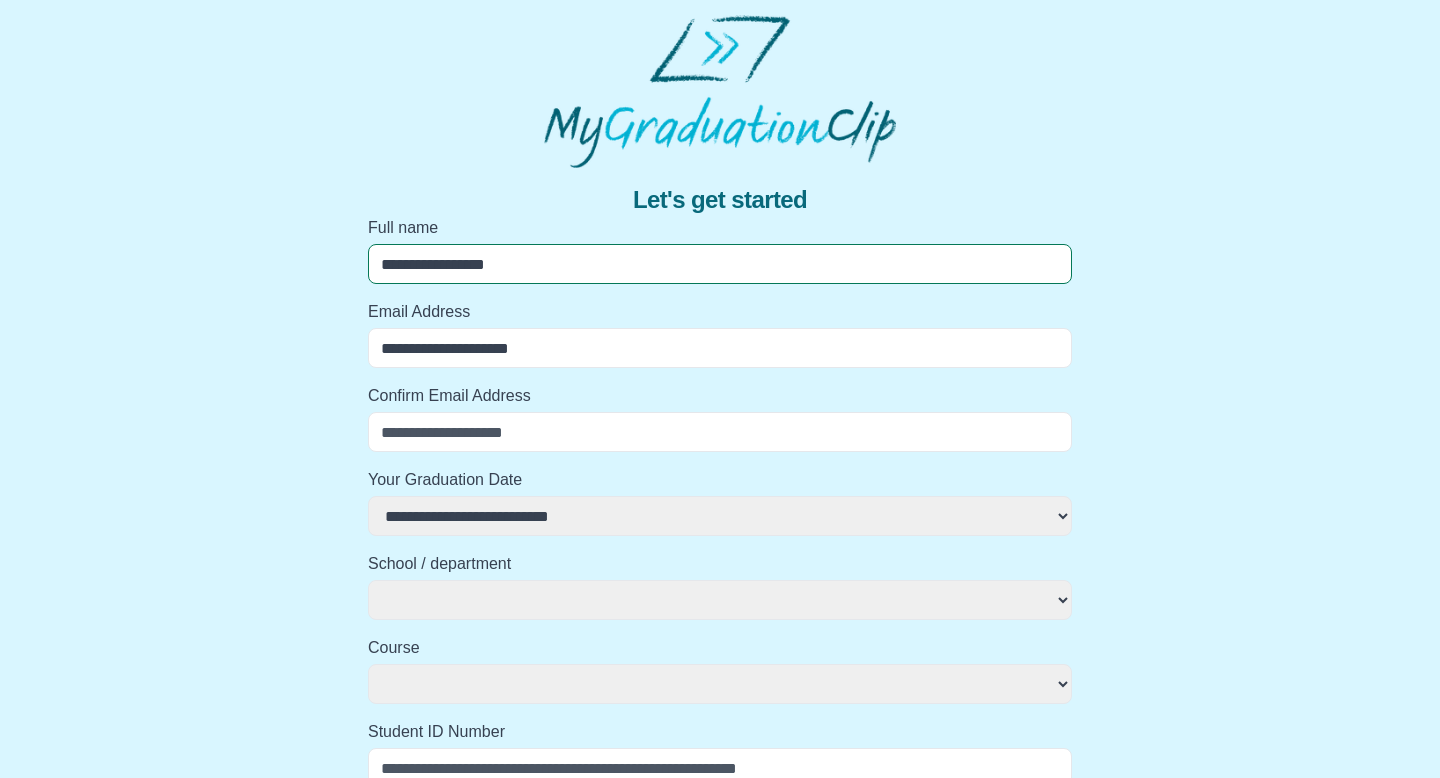 type on "**********" 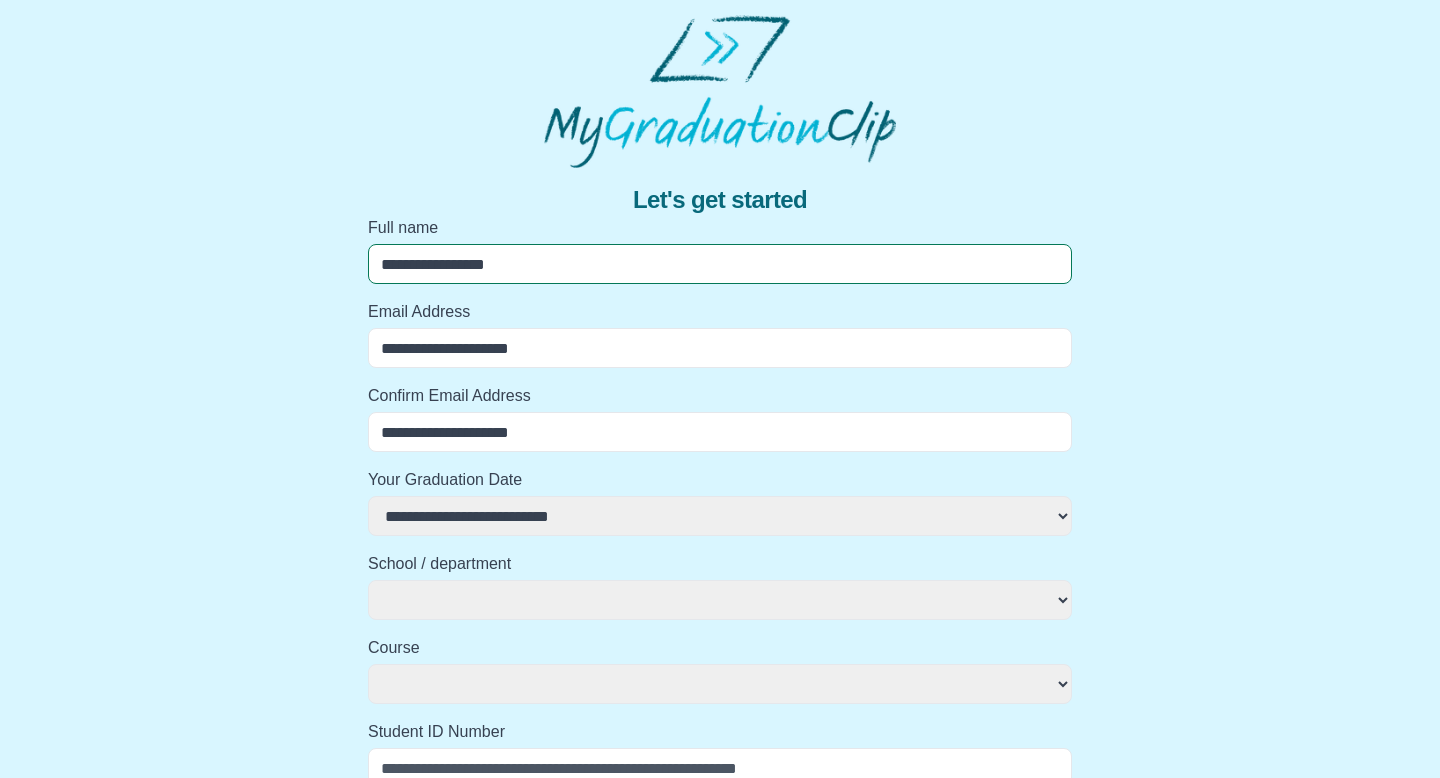 select 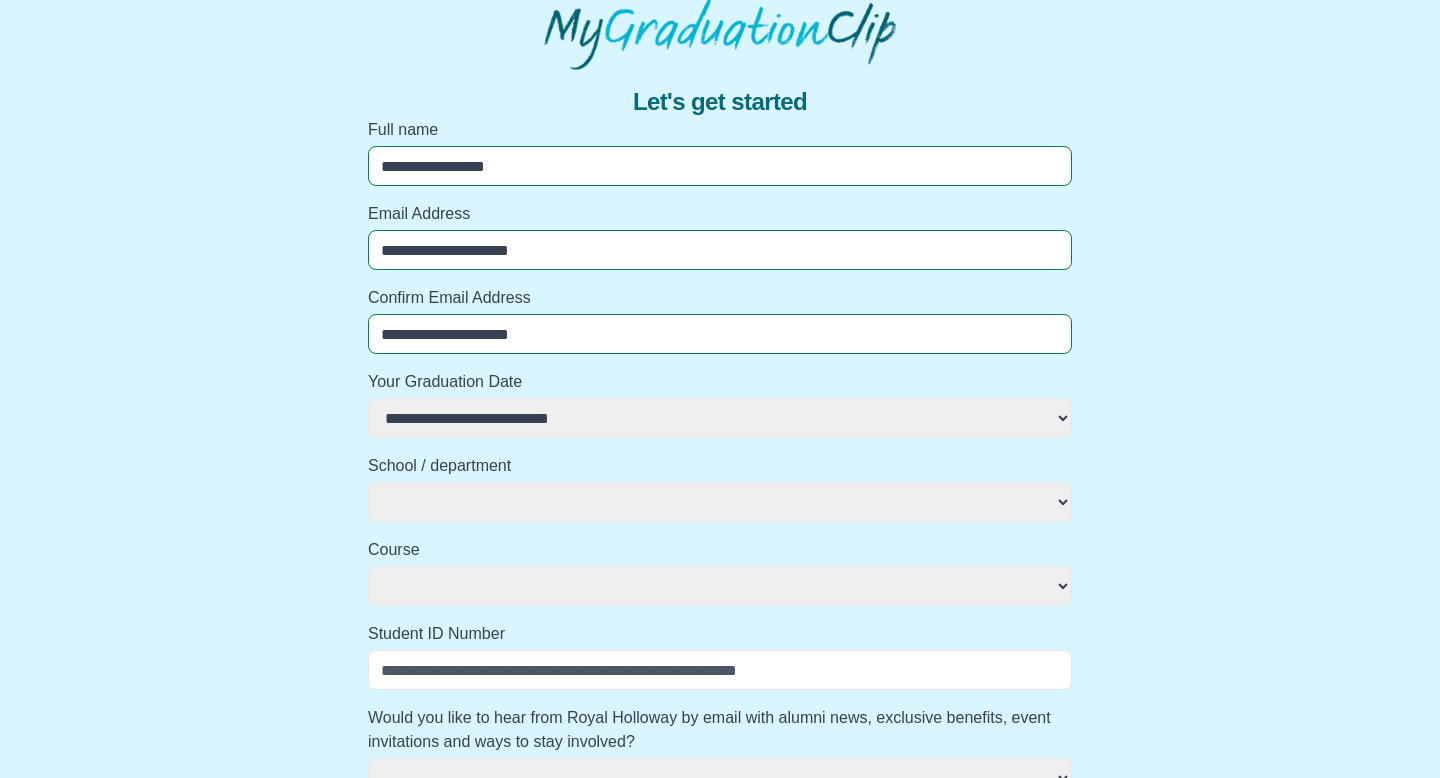 scroll, scrollTop: 108, scrollLeft: 0, axis: vertical 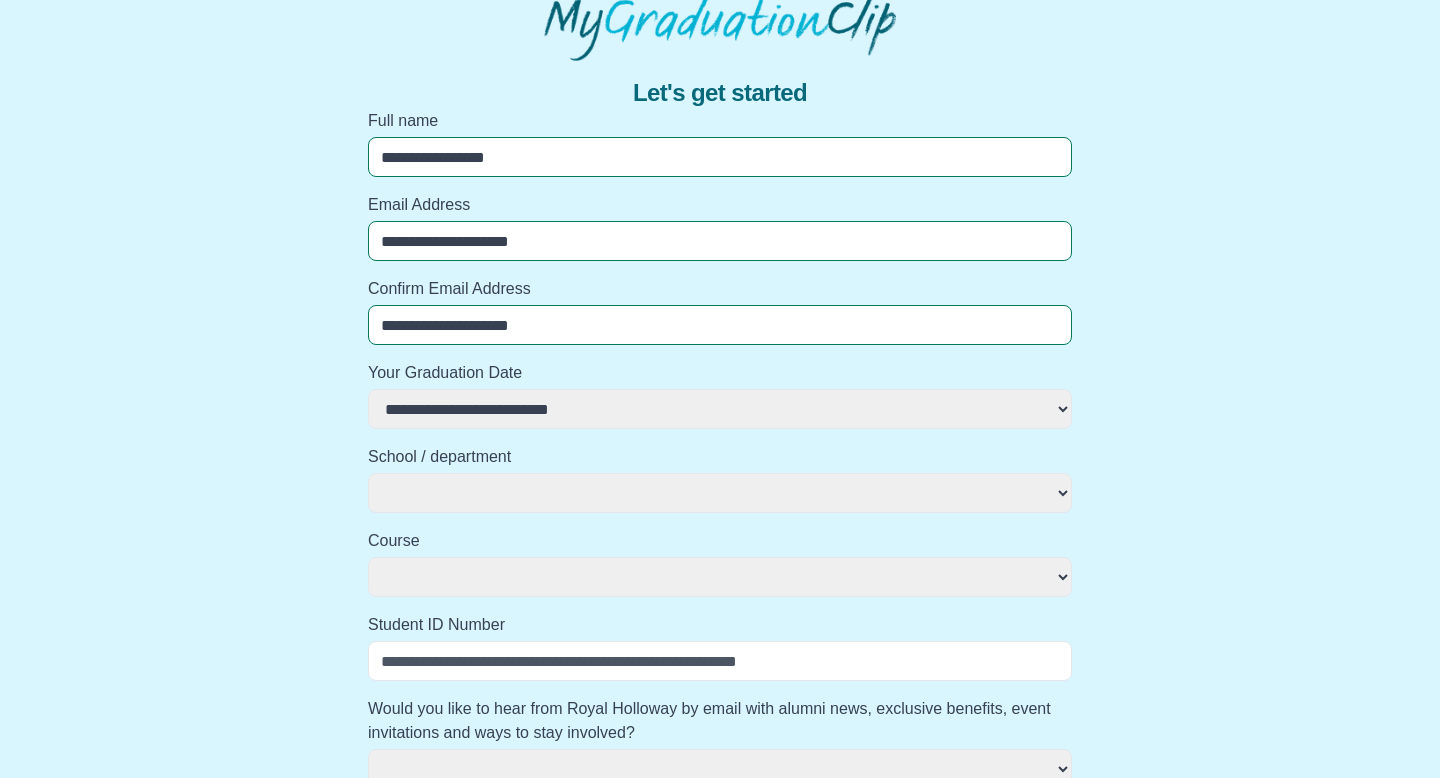 click on "**********" at bounding box center (720, 409) 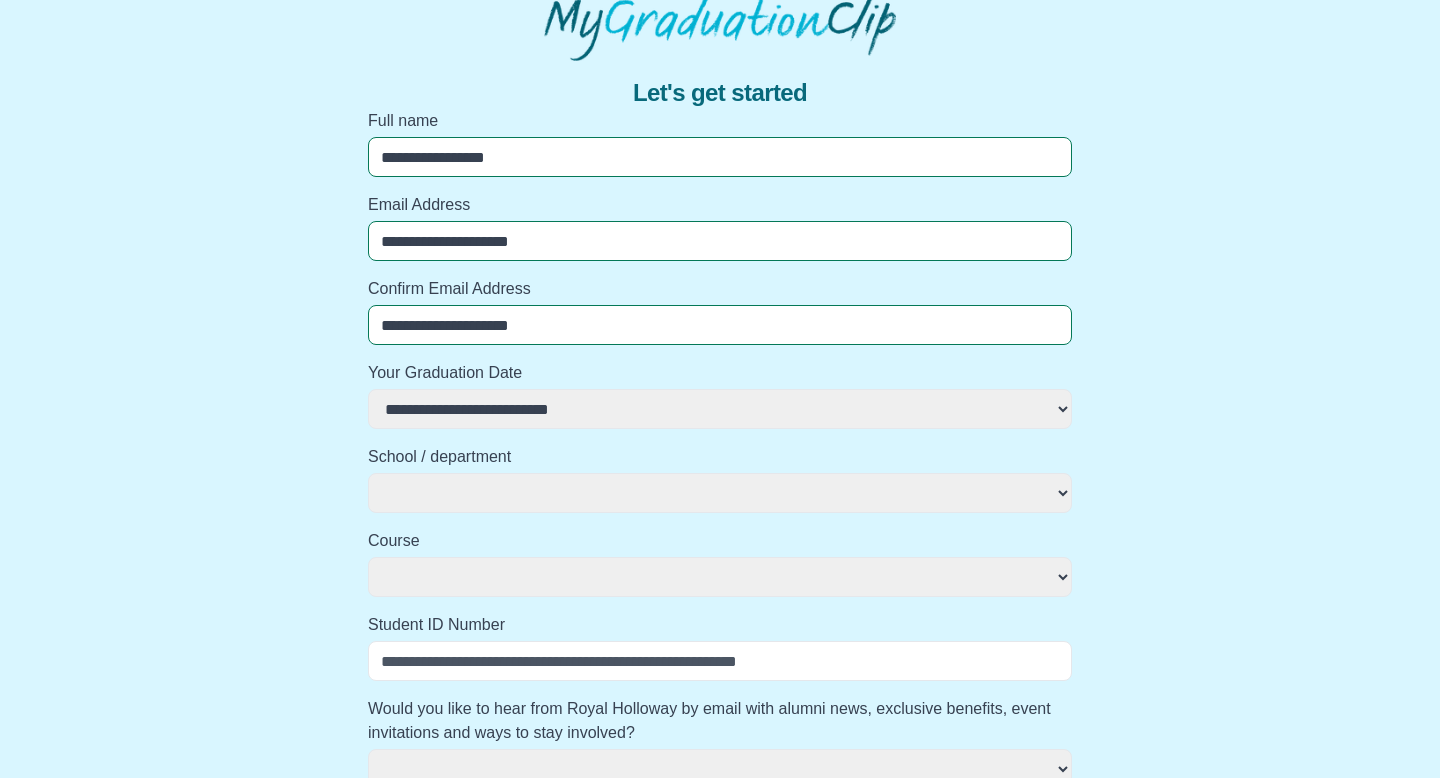 select on "**********" 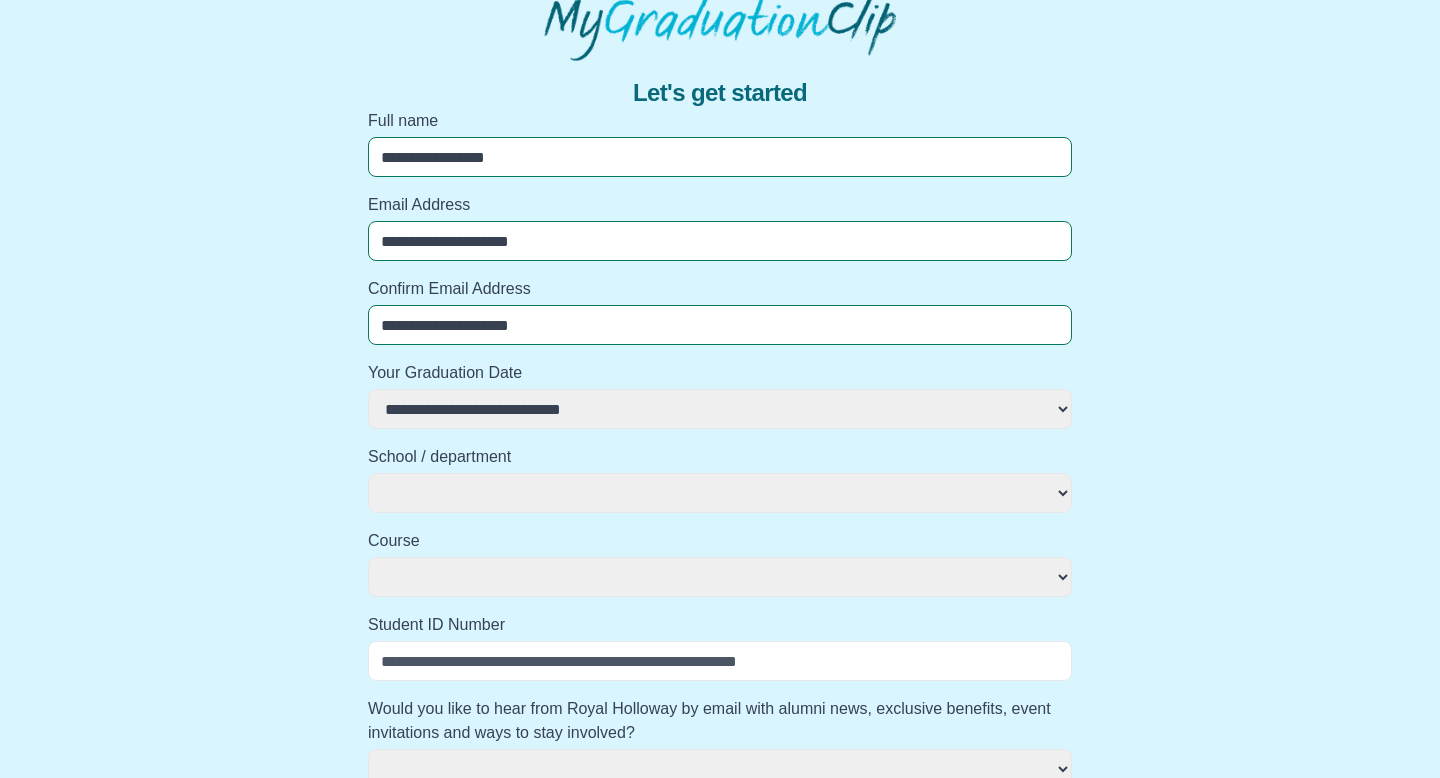 select 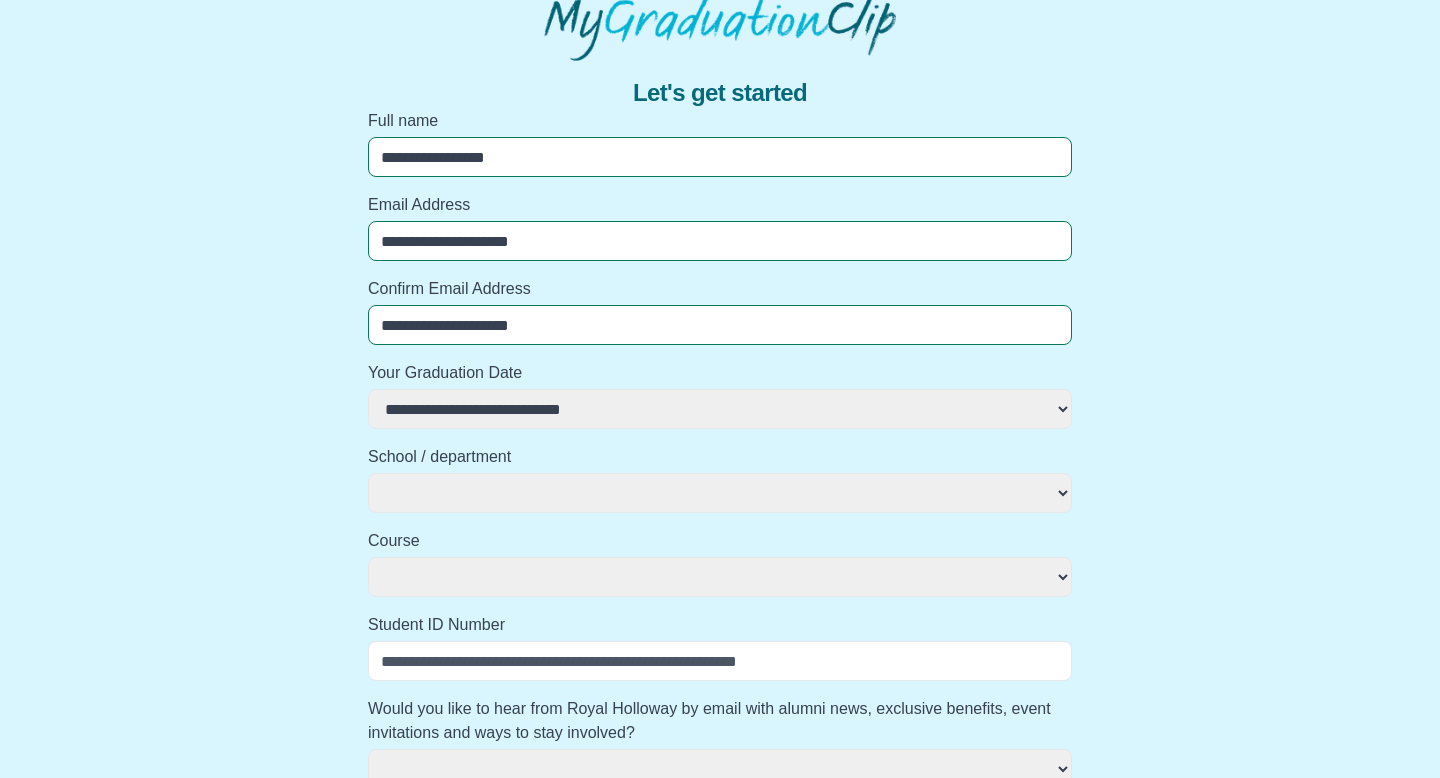 select 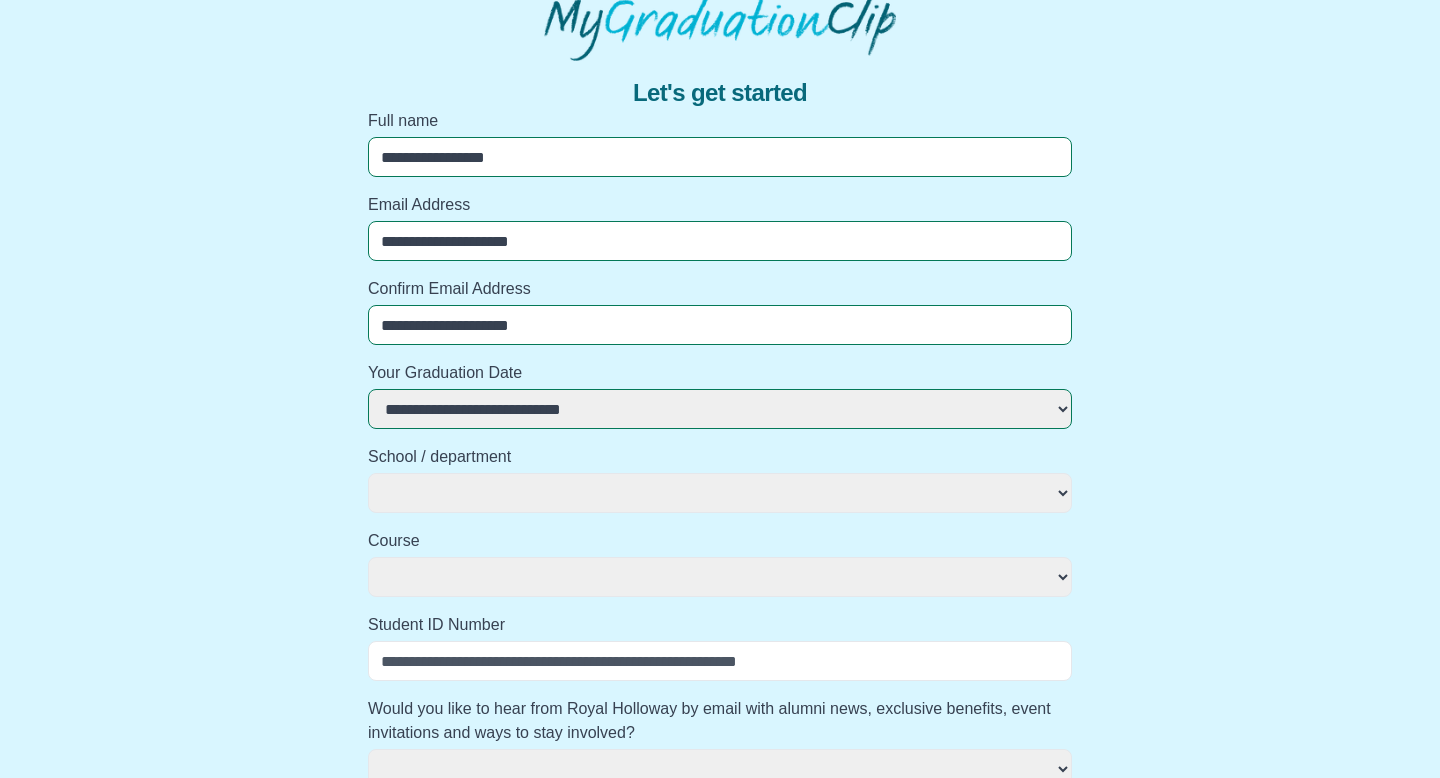 click on "**********" at bounding box center (720, 493) 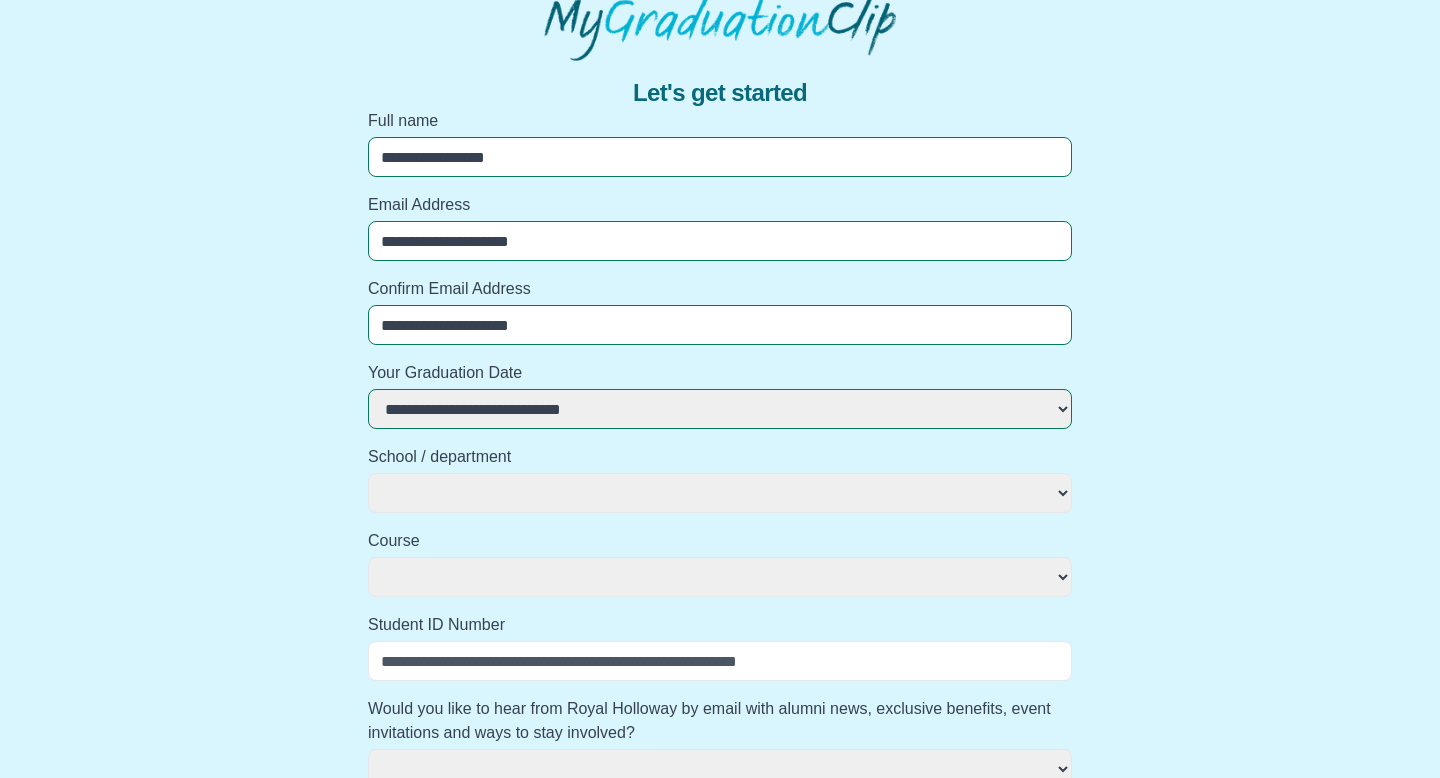 select on "**********" 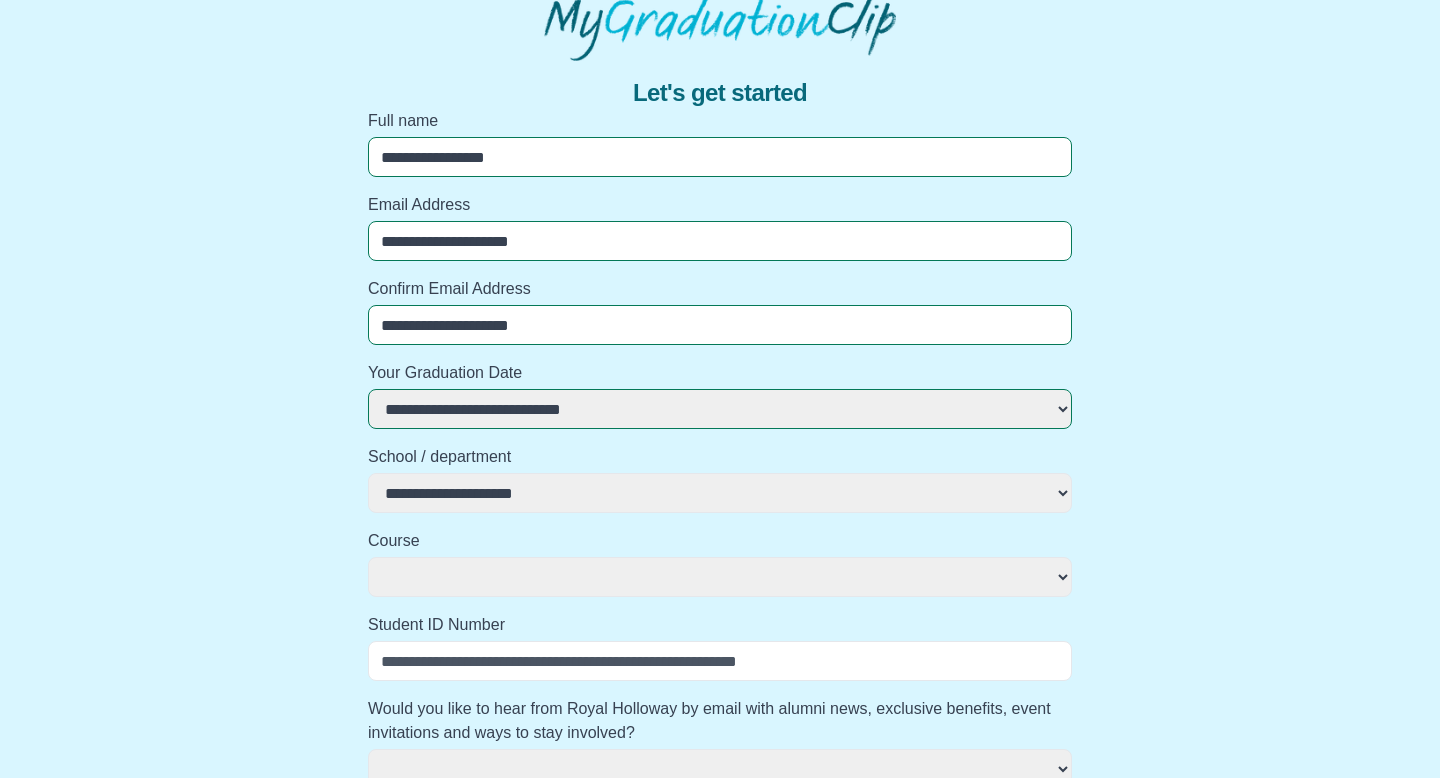 select 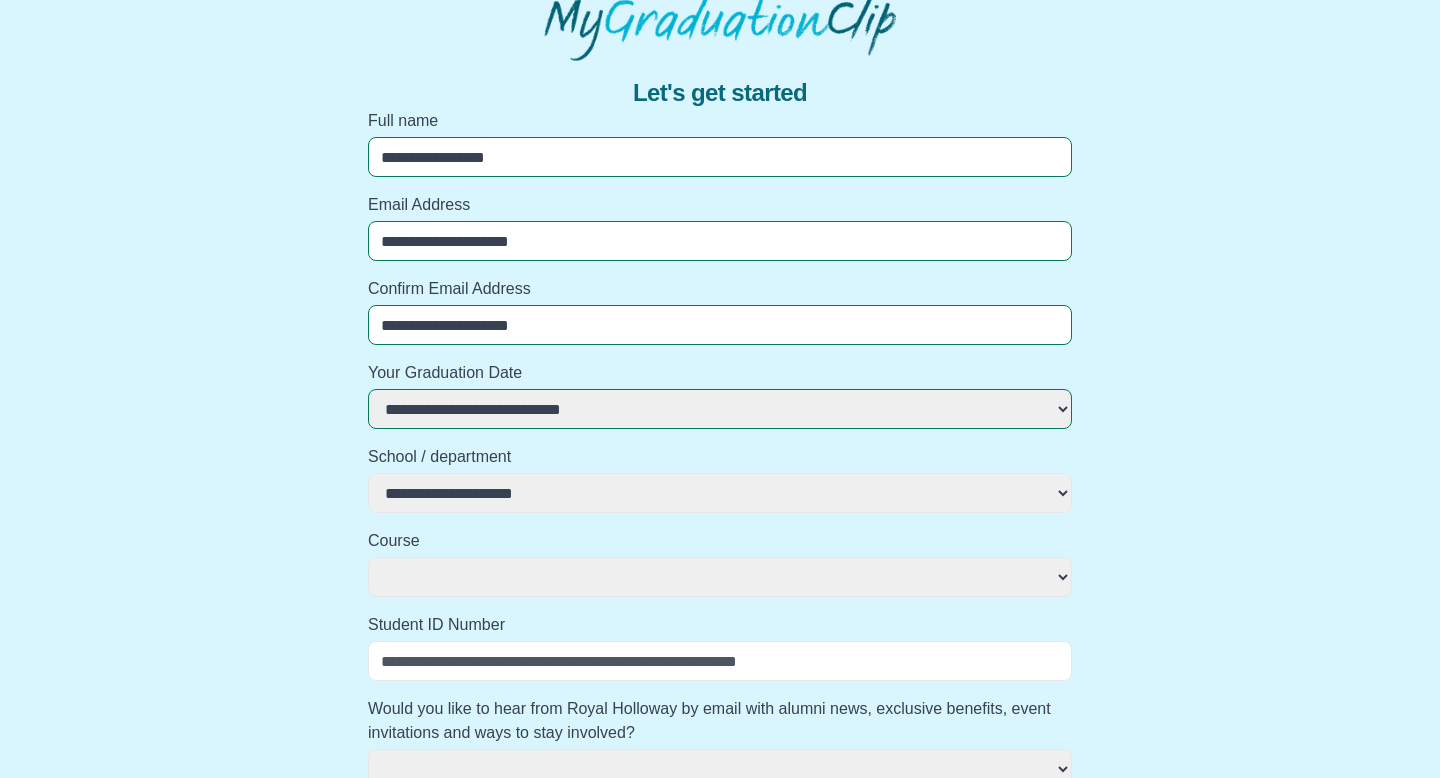 select 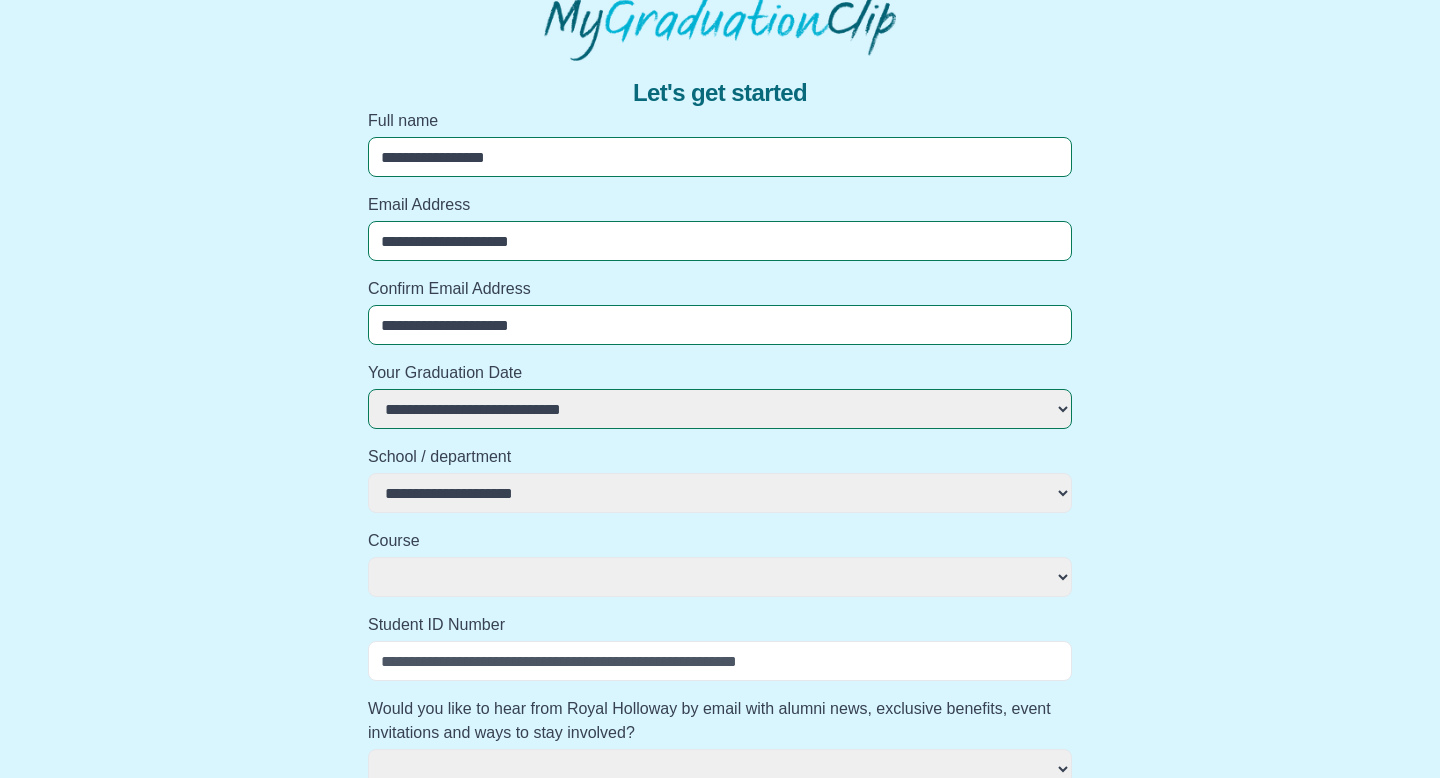 click on "**********" at bounding box center (720, 409) 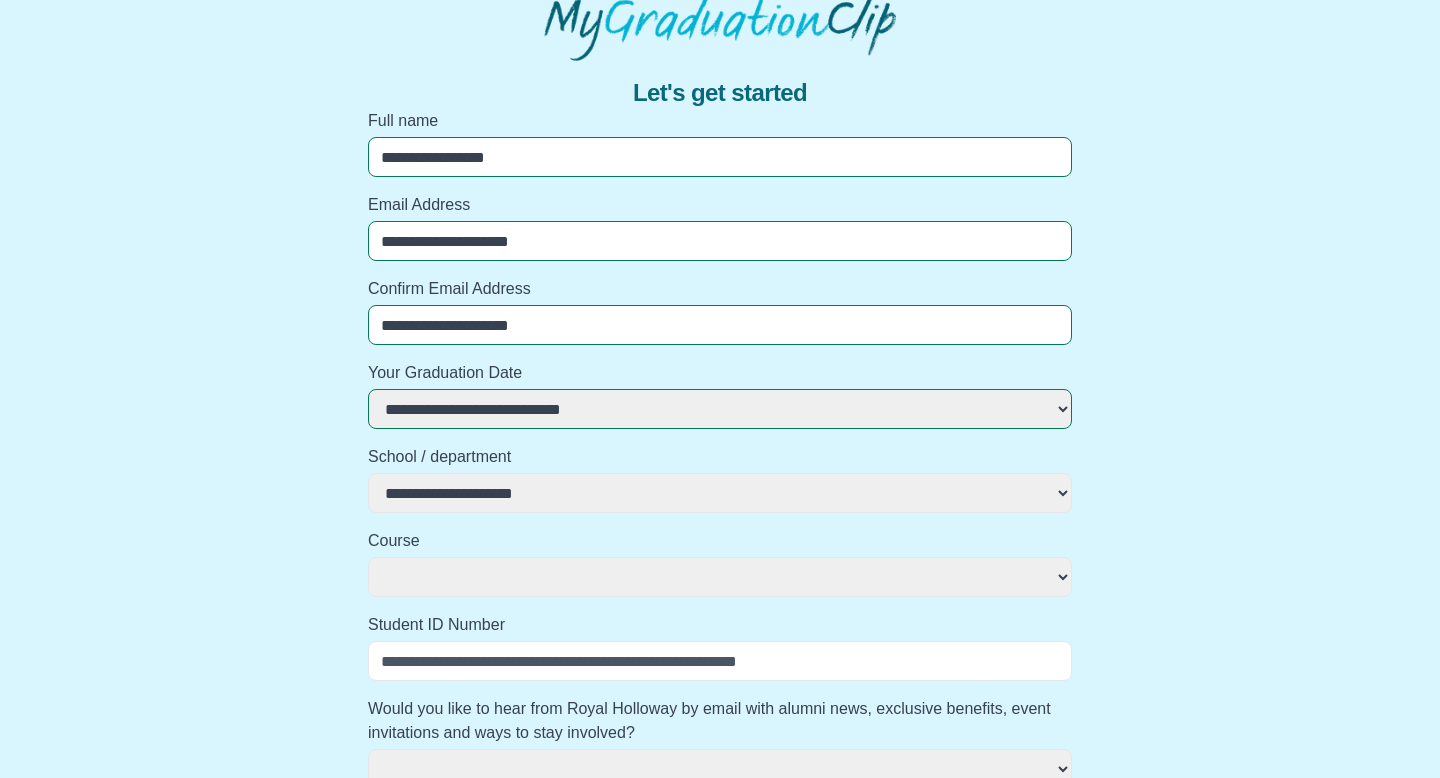select on "**********" 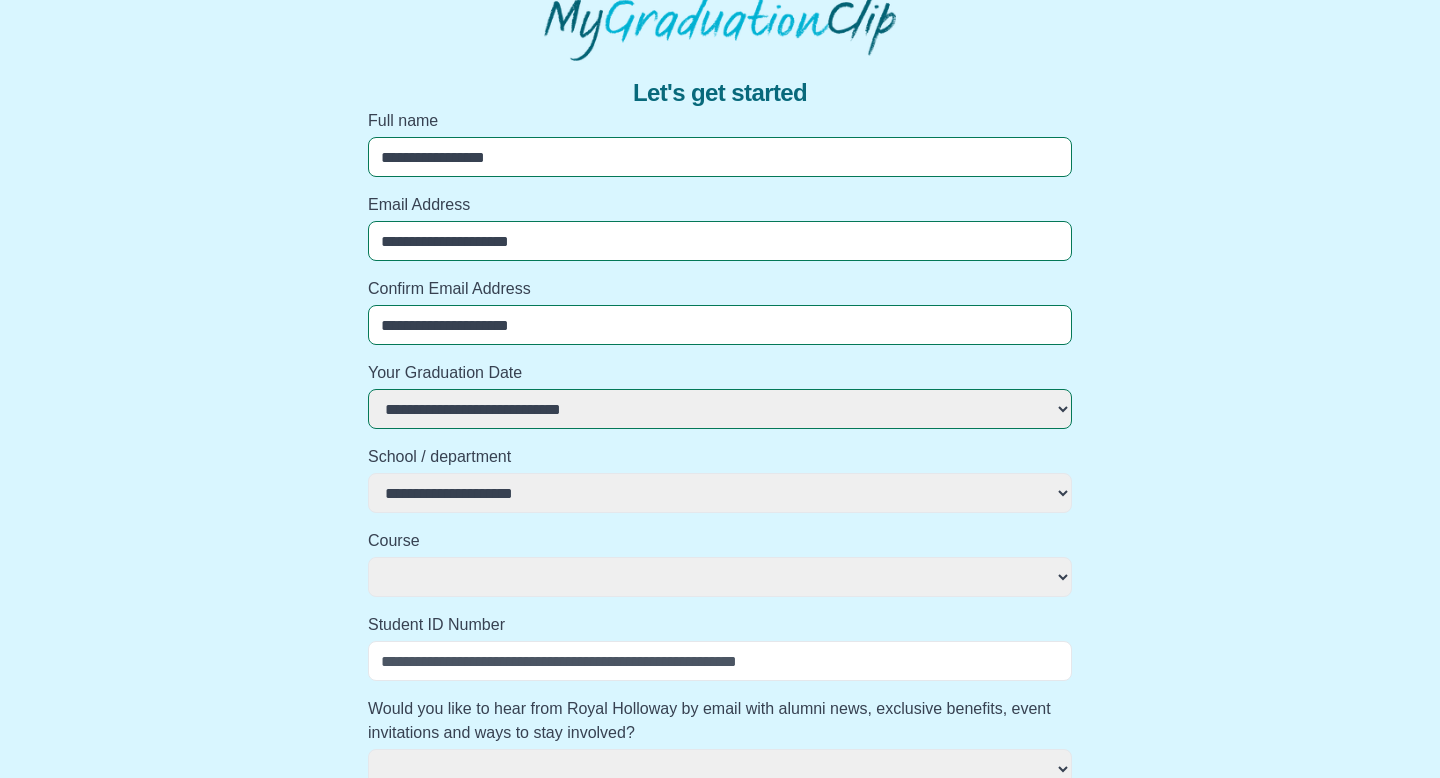 select 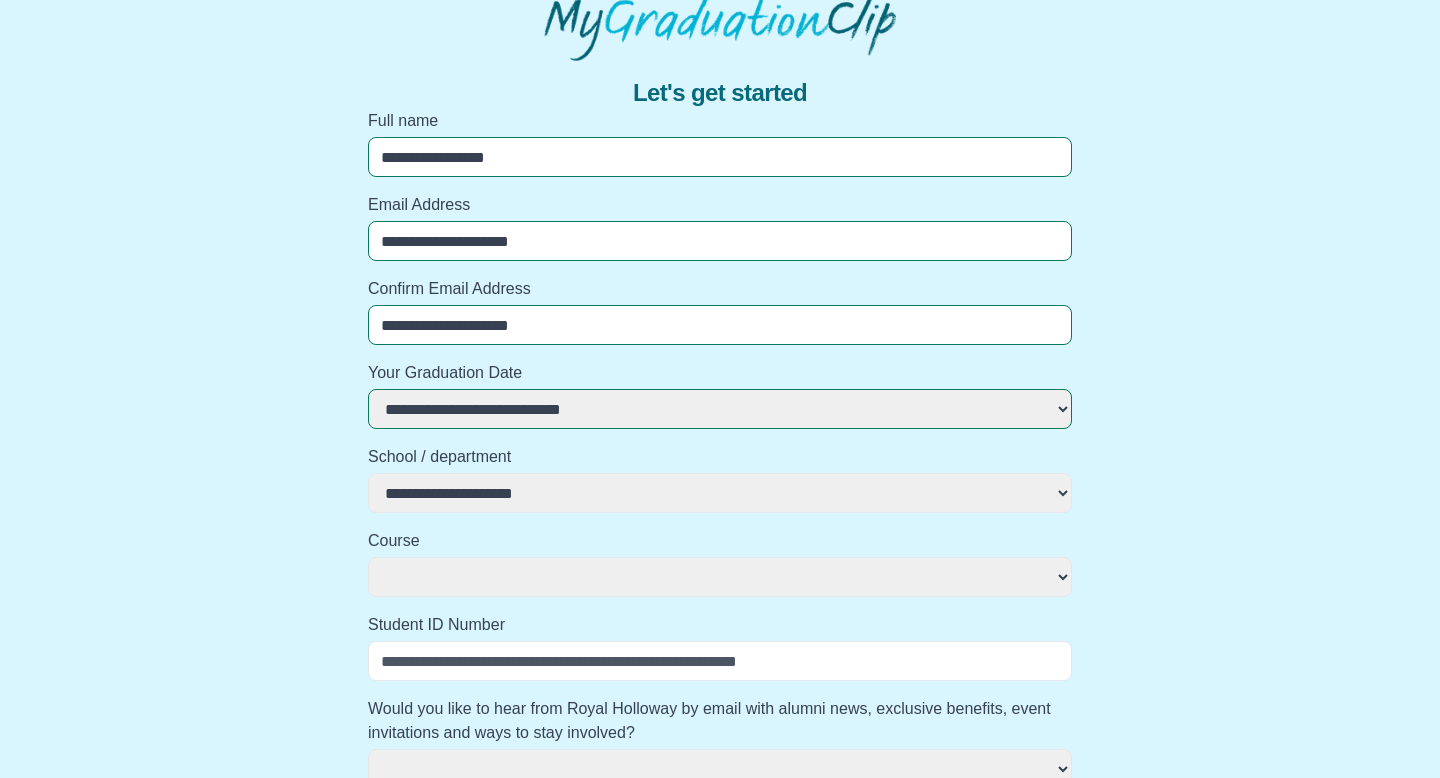 click on "**********" at bounding box center [720, 493] 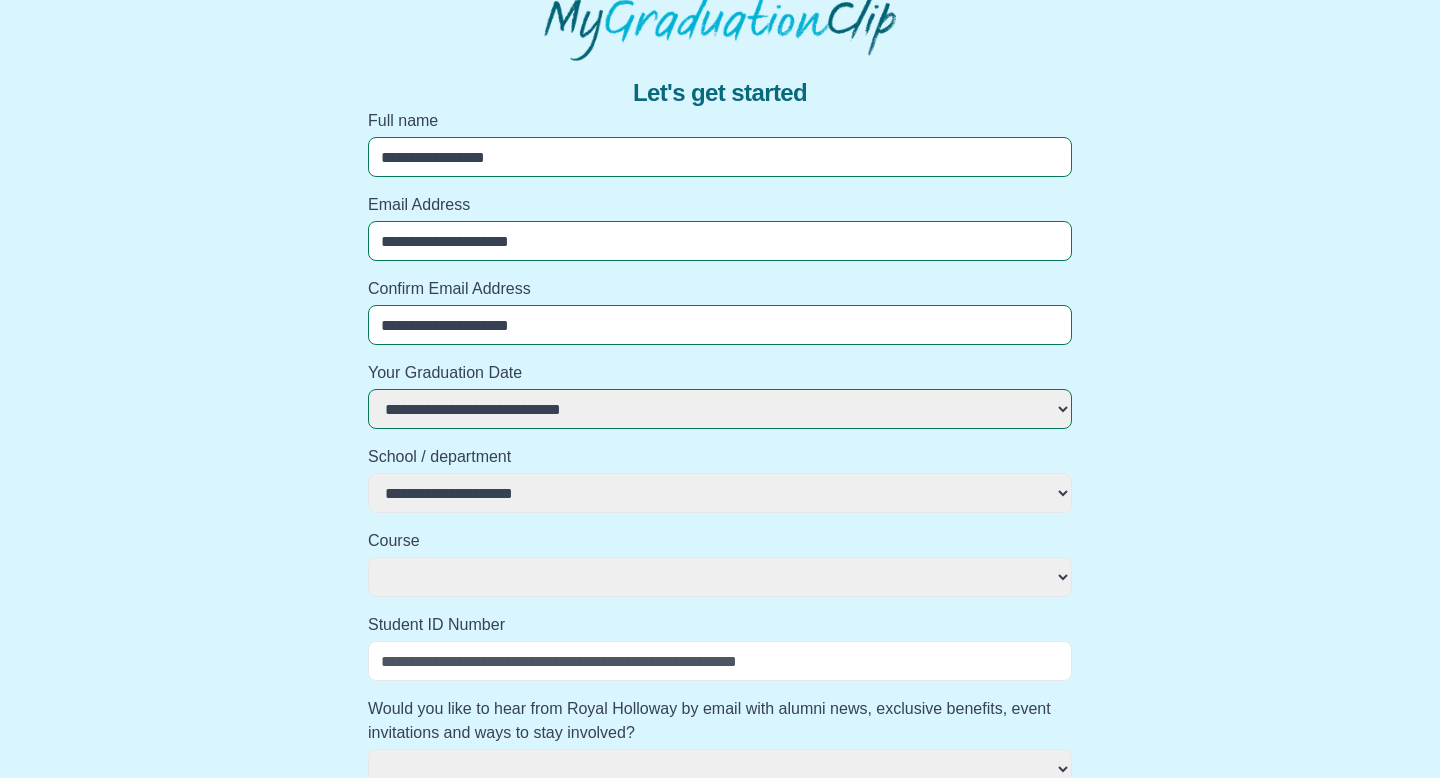 click on "**********" at bounding box center [720, 493] 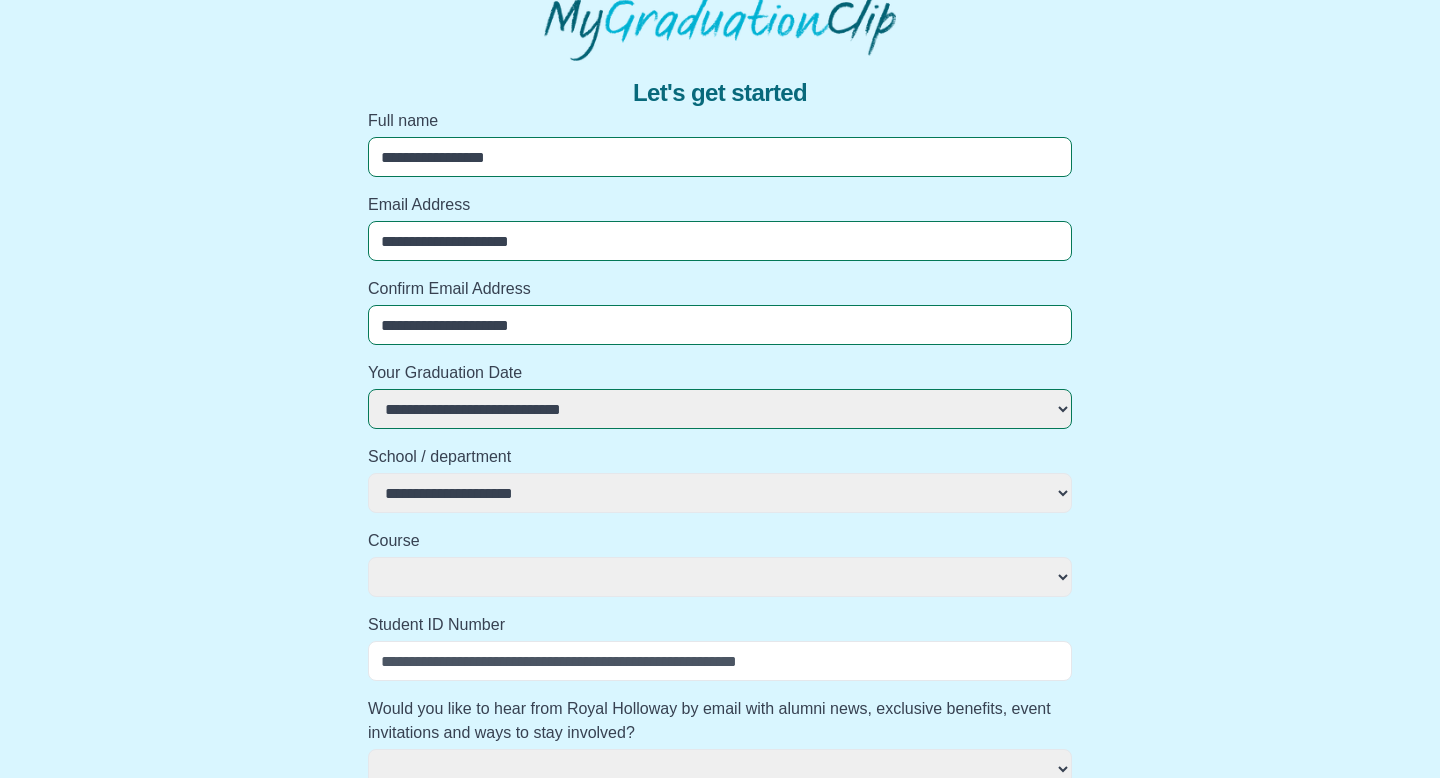 click on "**********" at bounding box center [720, 409] 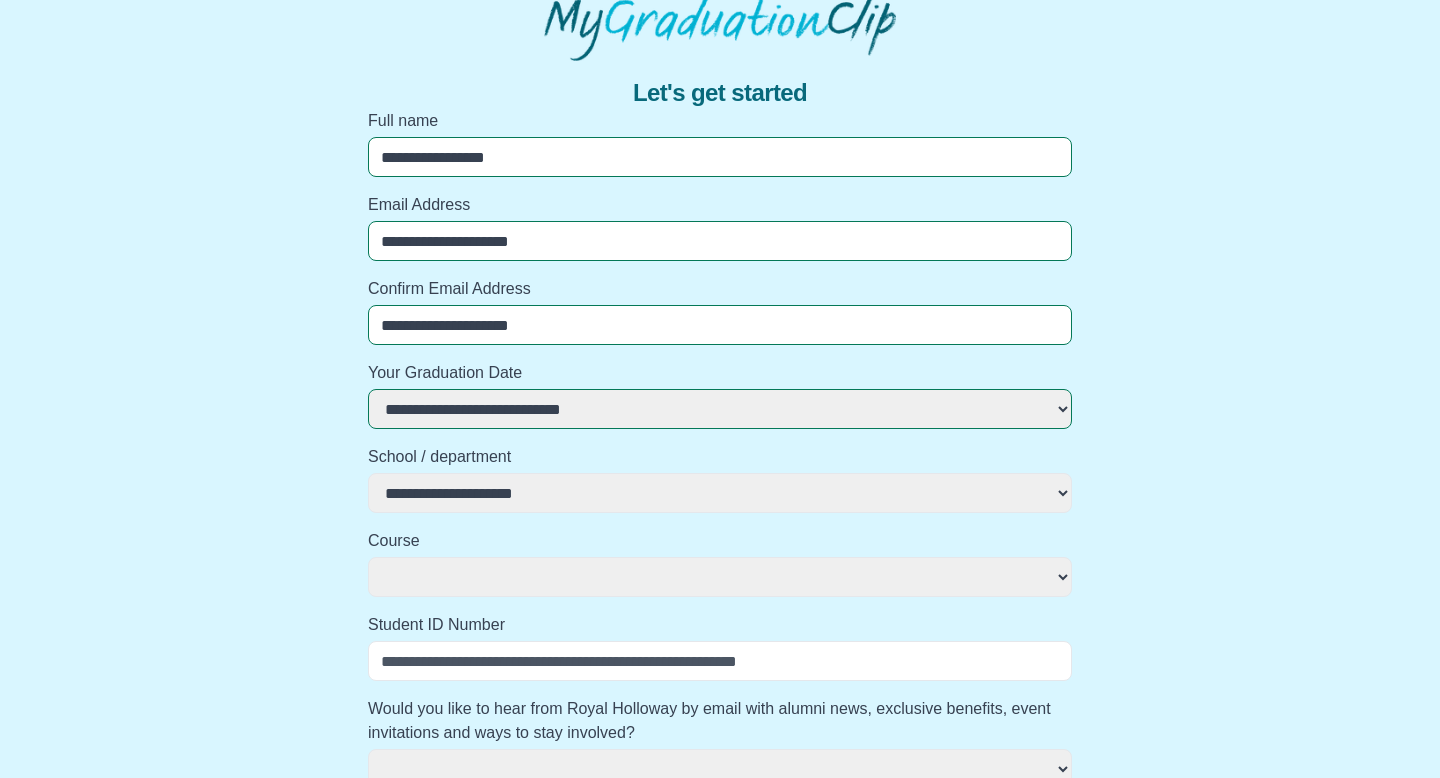 select on "**********" 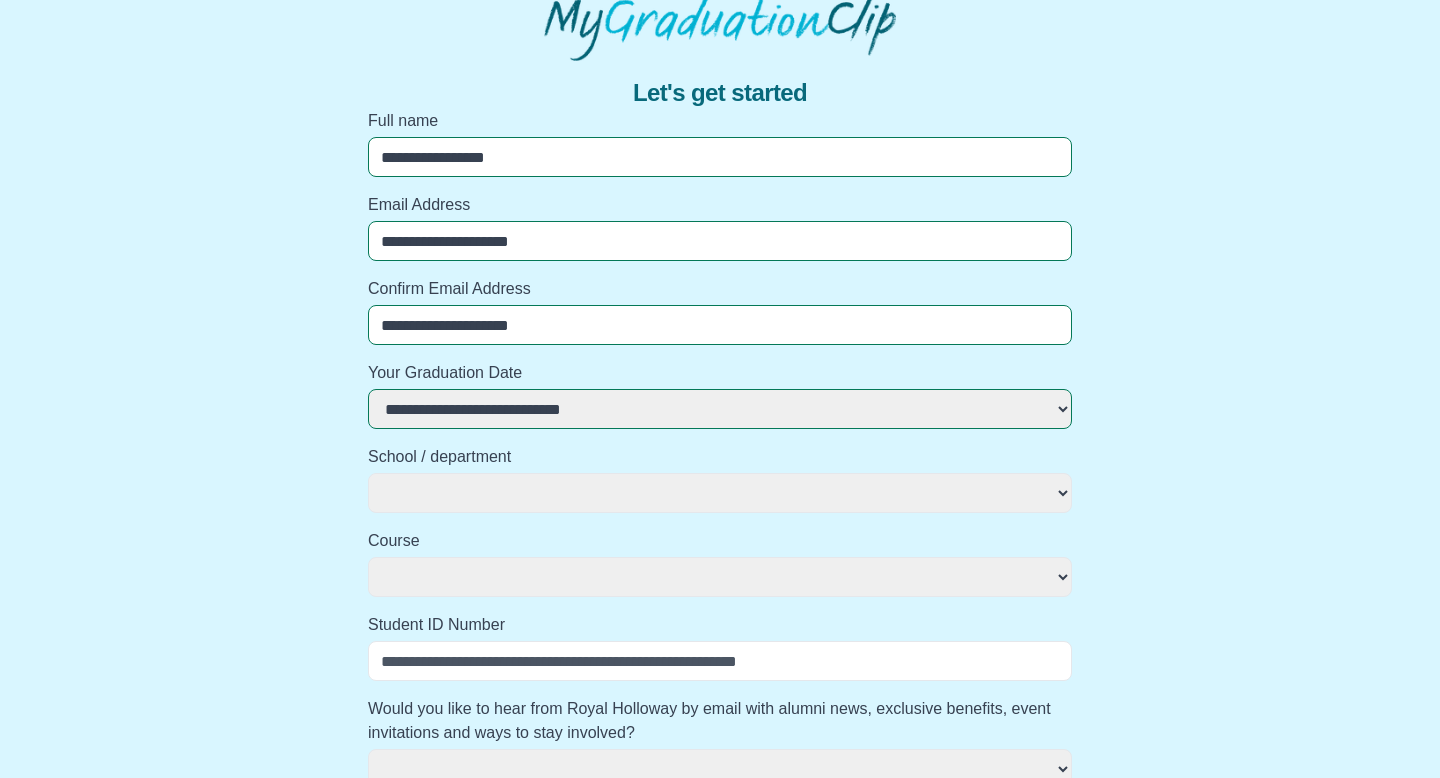 select 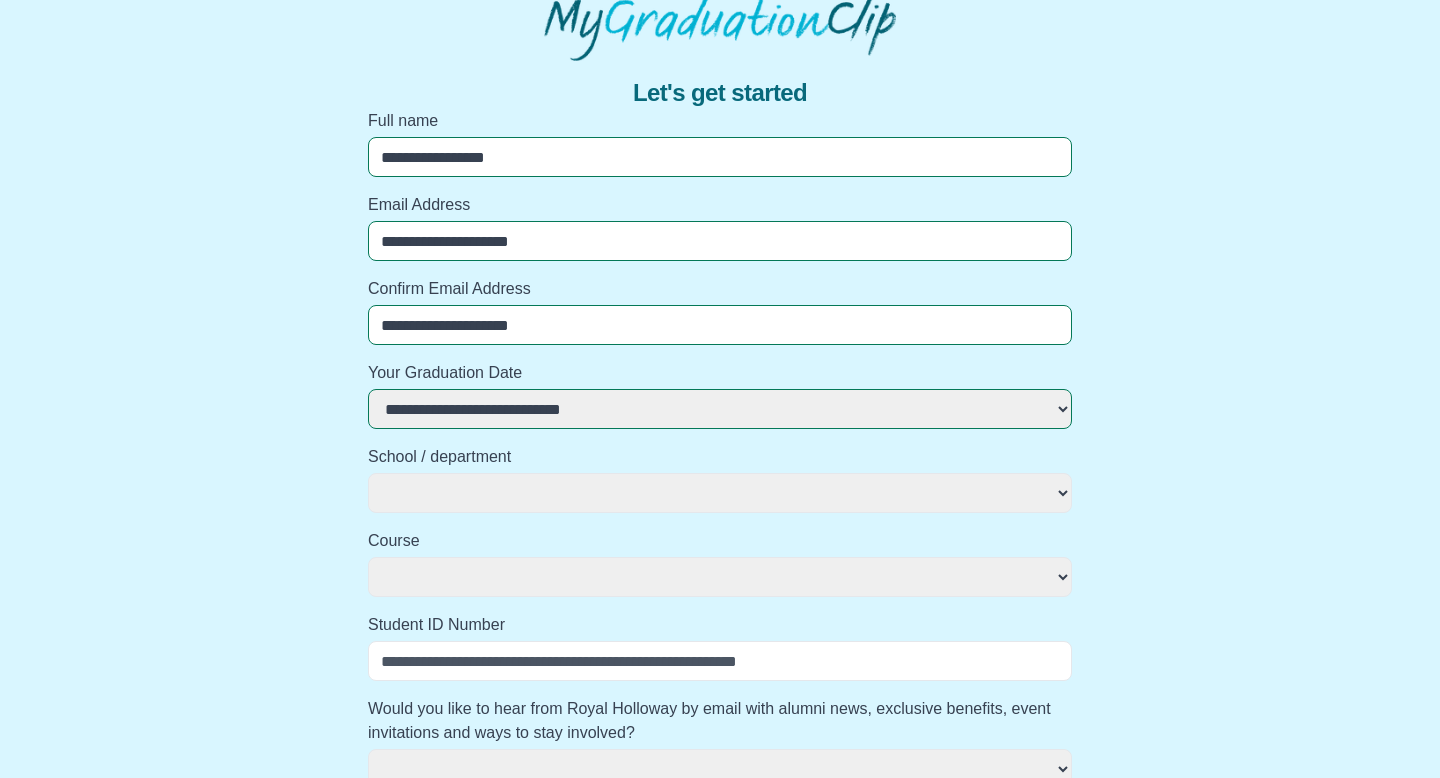 select 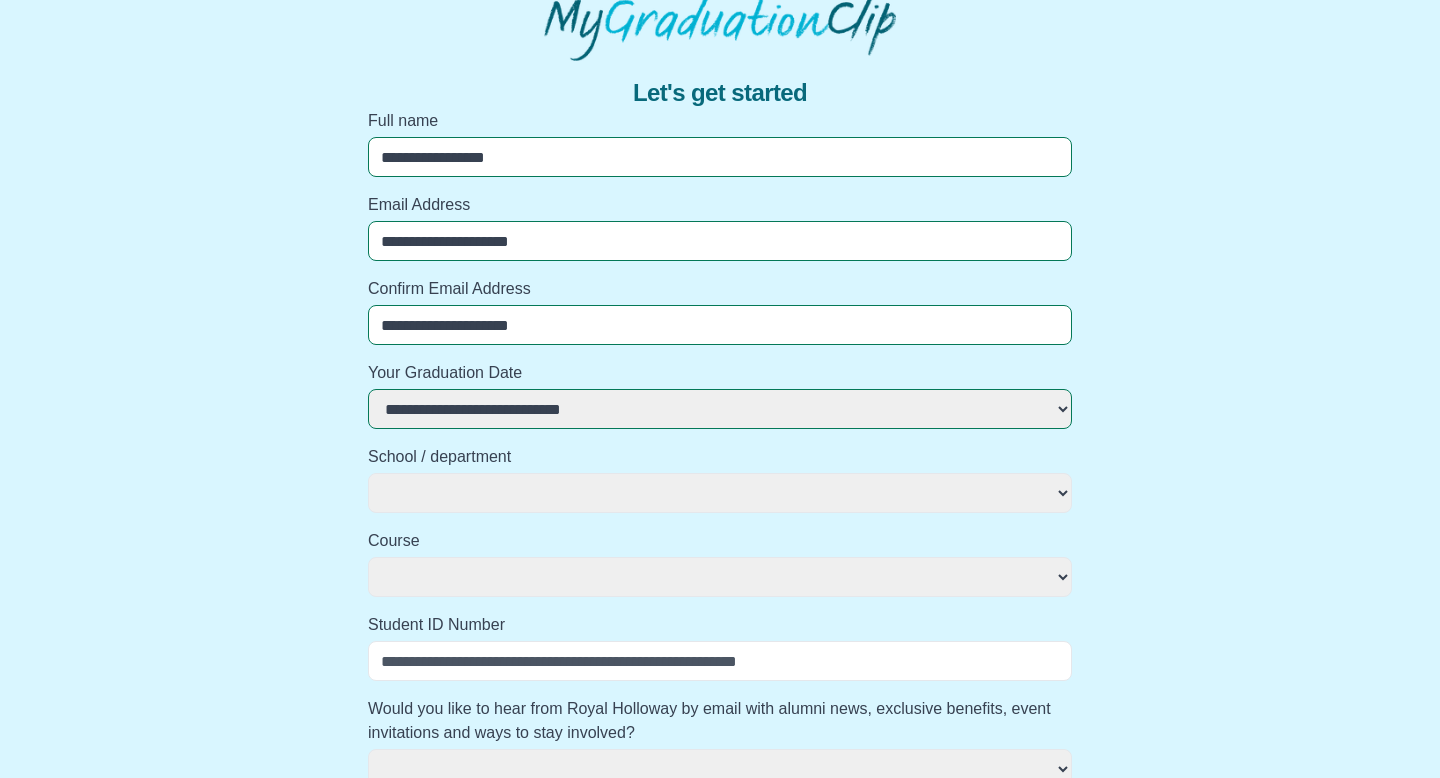 click on "**********" at bounding box center [720, 493] 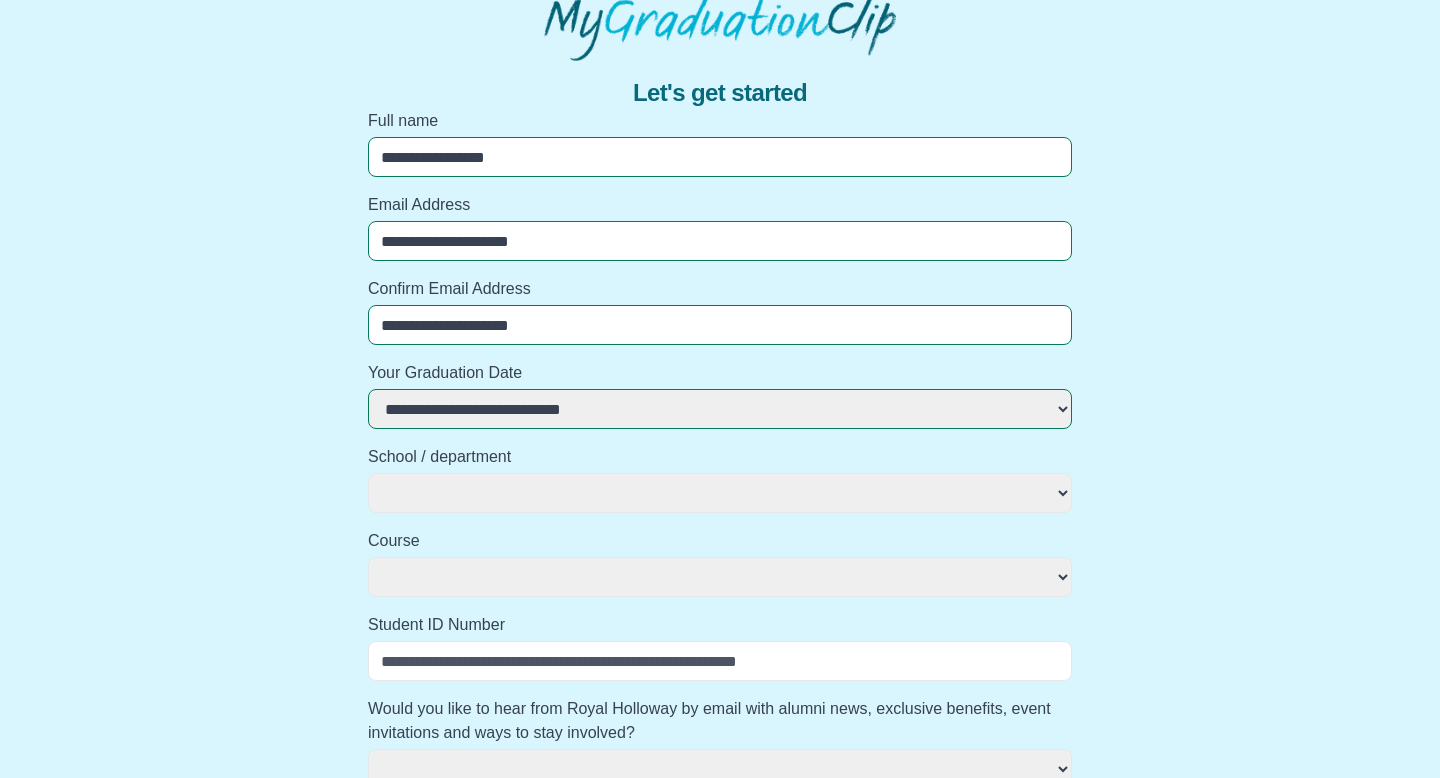 click on "**********" at bounding box center [720, 409] 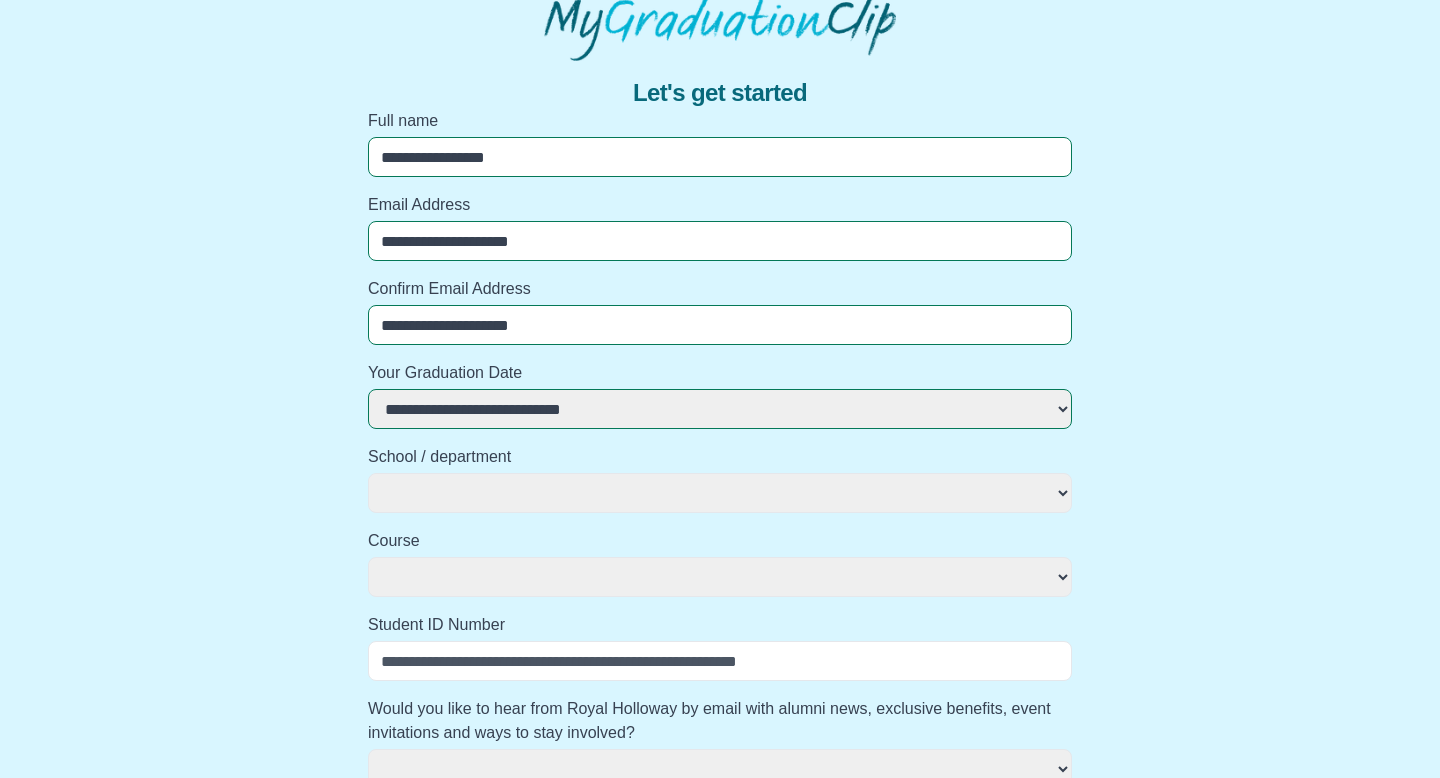select 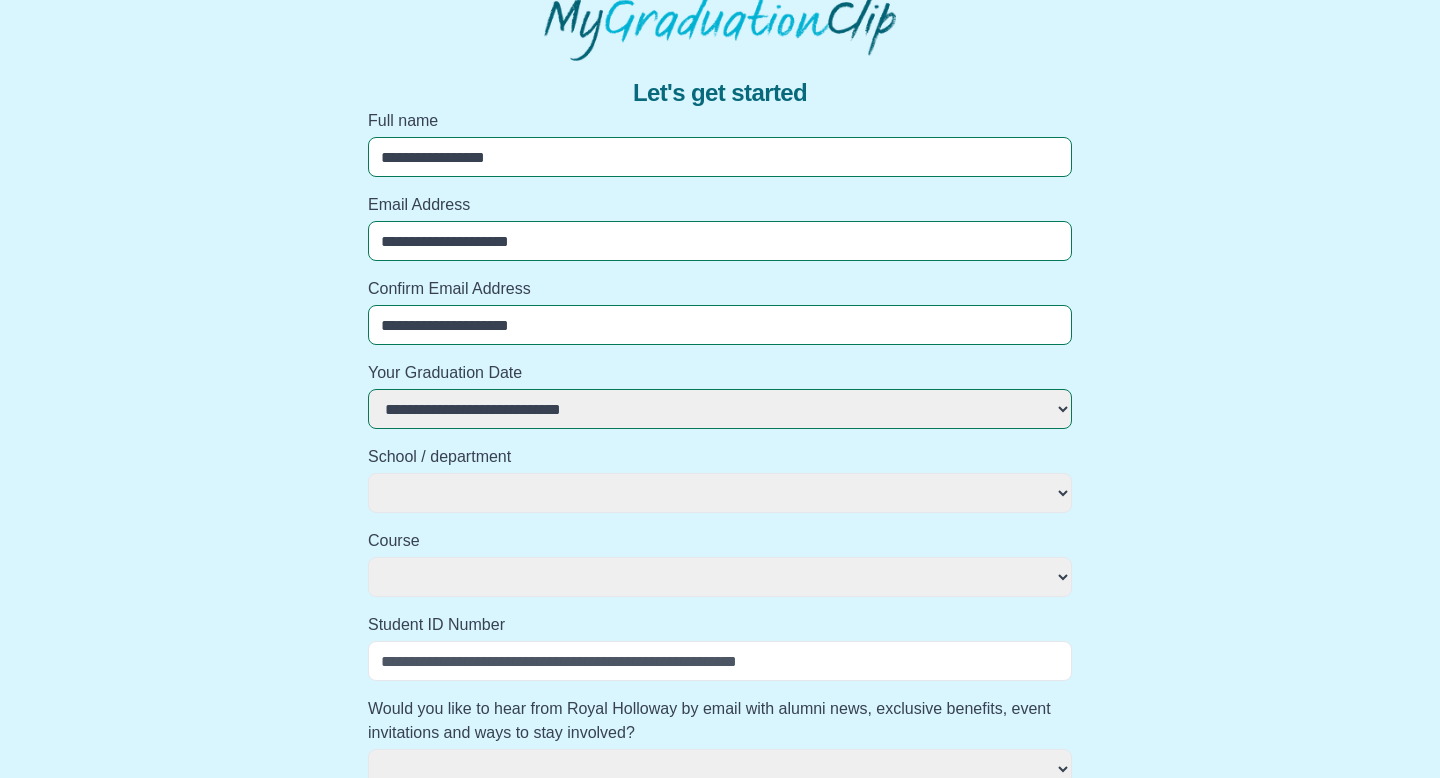 select on "**********" 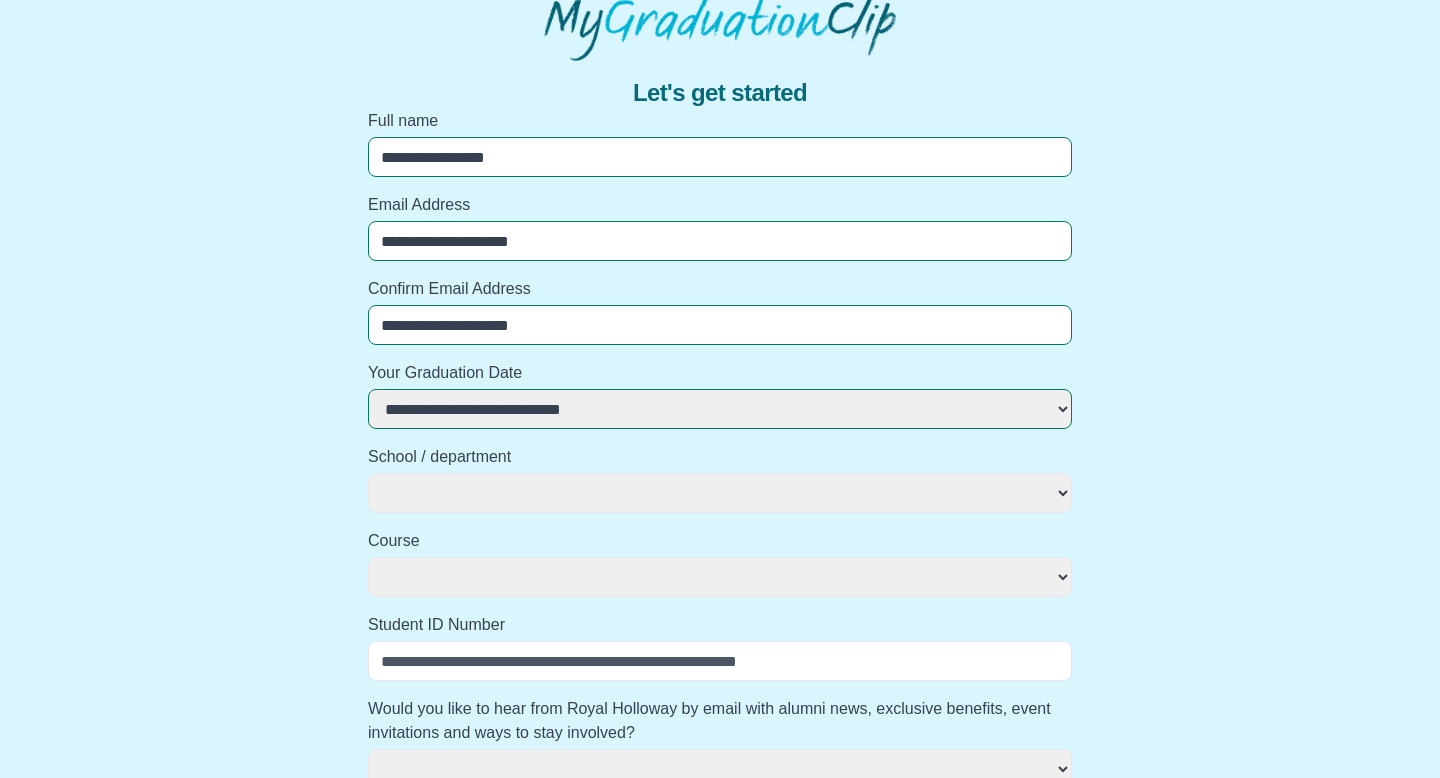 select 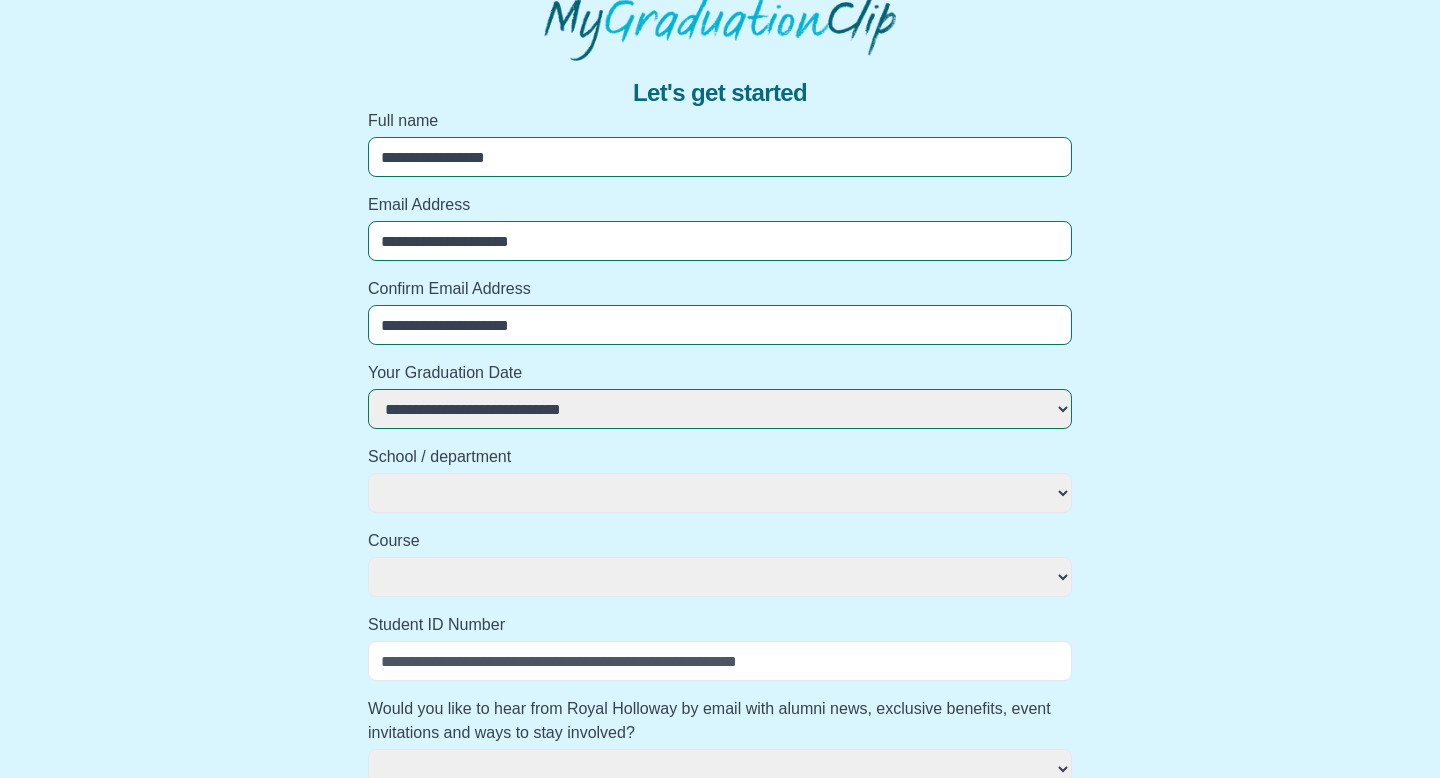 click on "**********" at bounding box center [720, 493] 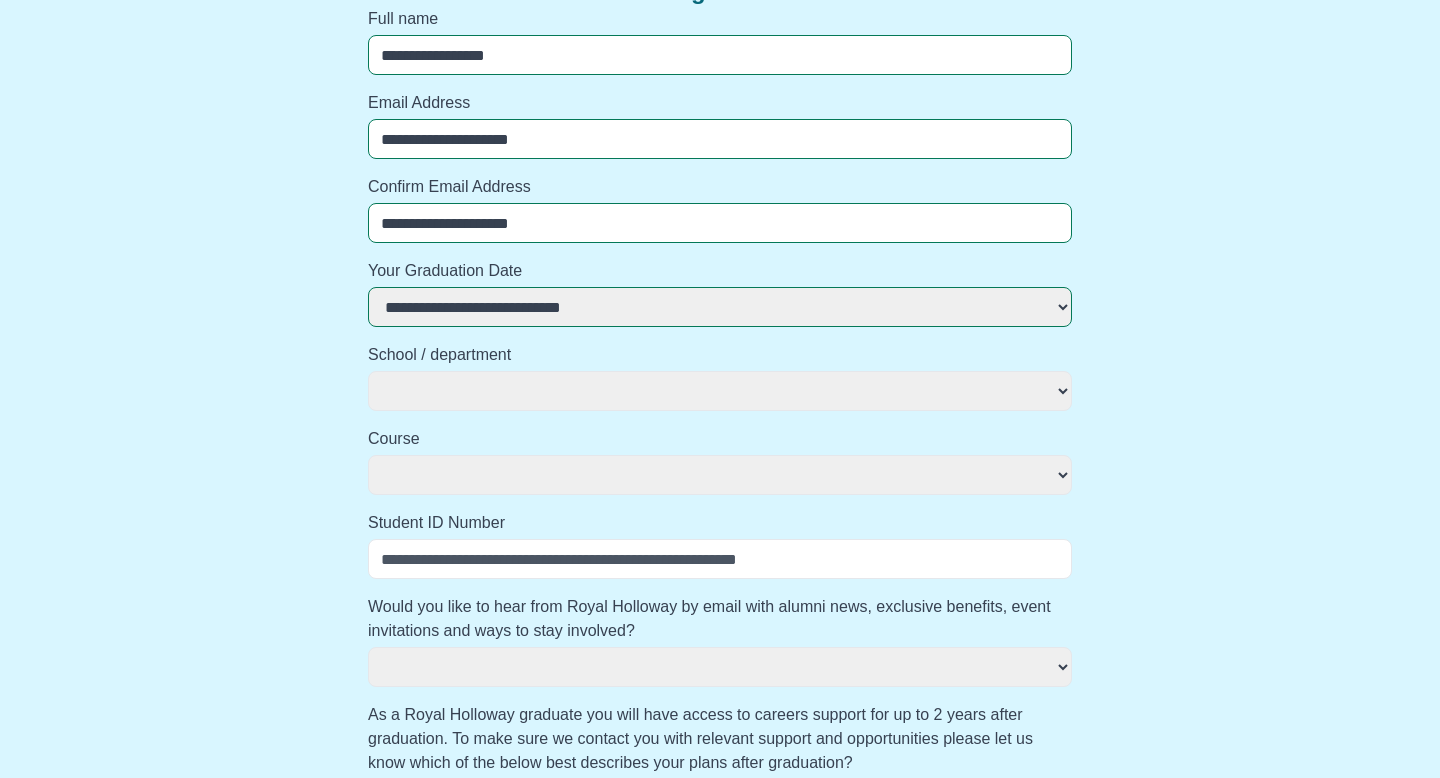 scroll, scrollTop: 233, scrollLeft: 0, axis: vertical 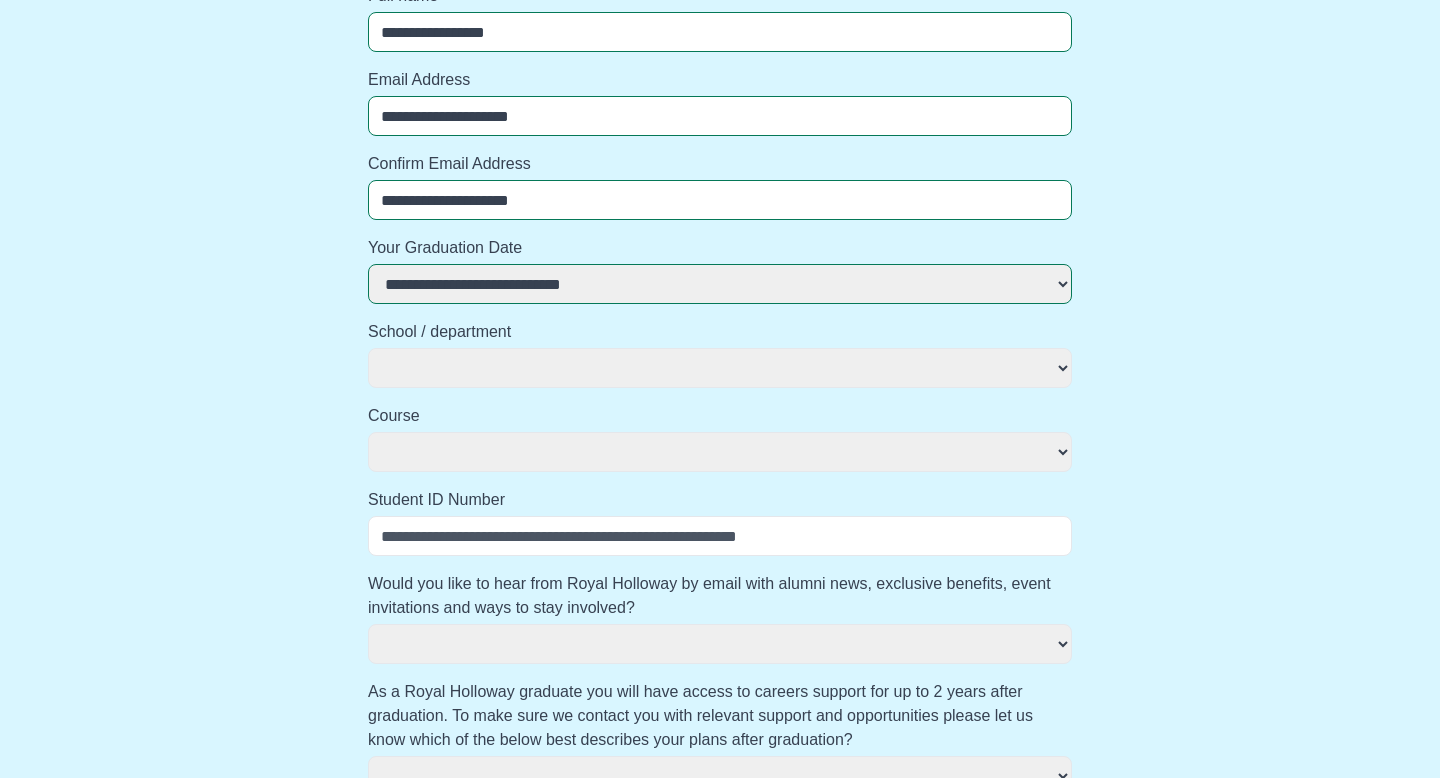 select 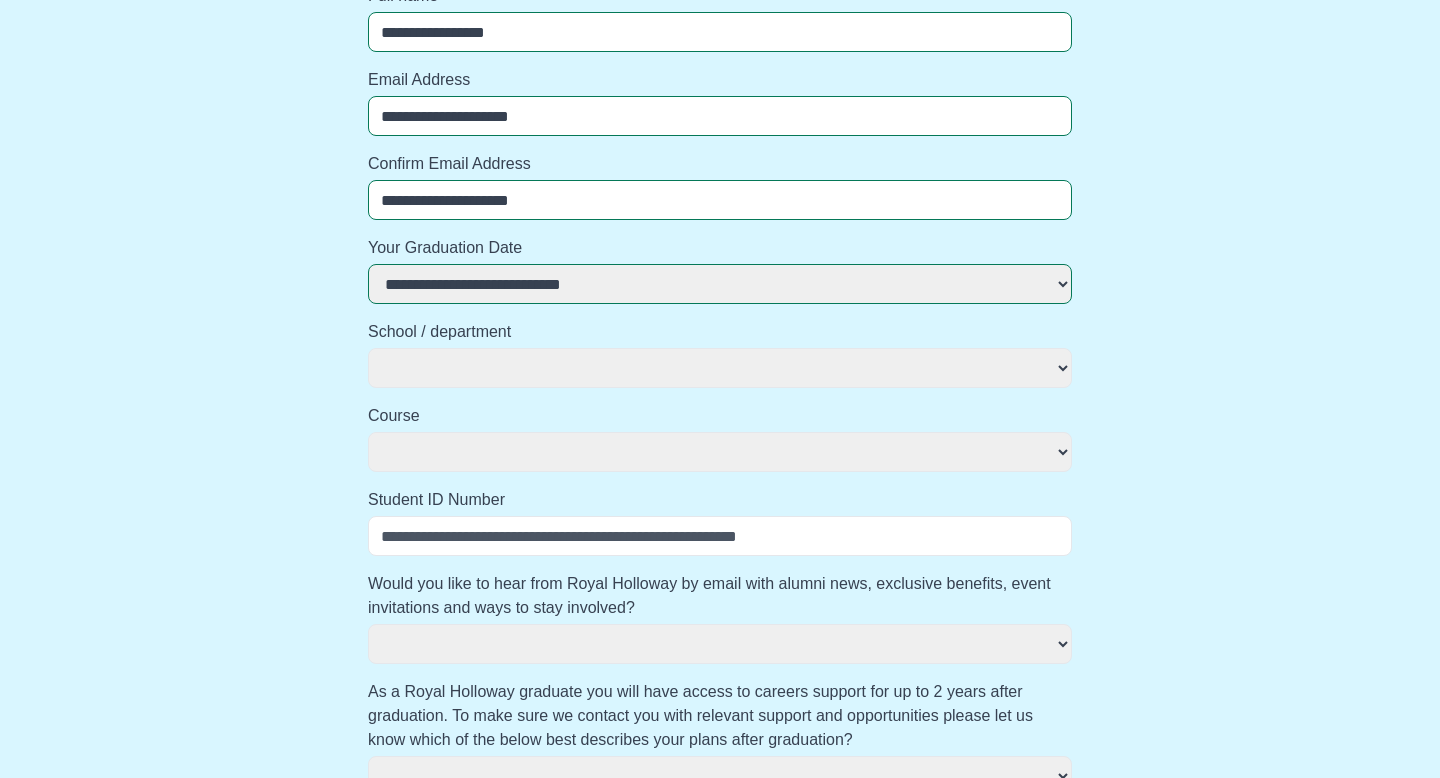 click on "Course" at bounding box center (720, 416) 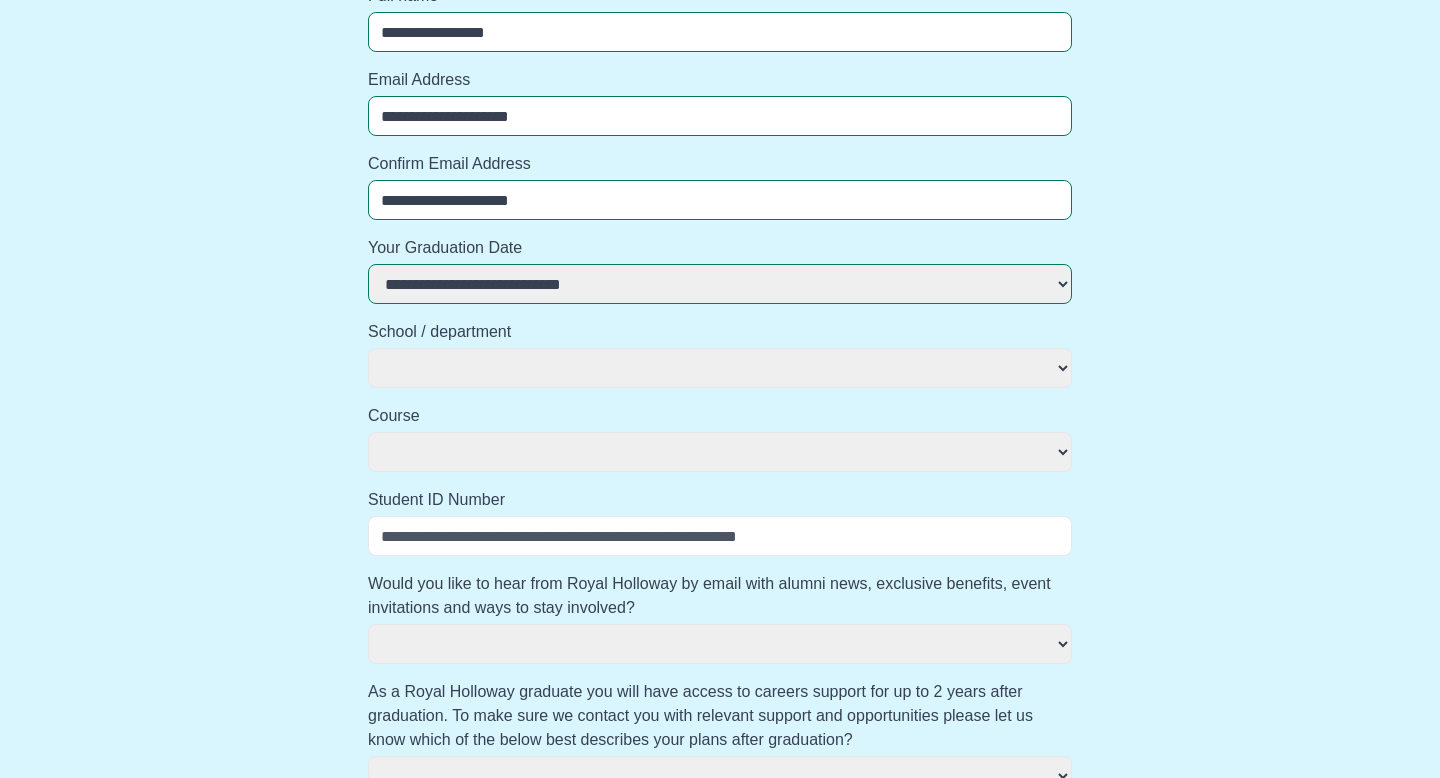 click on "**********" at bounding box center [720, 452] 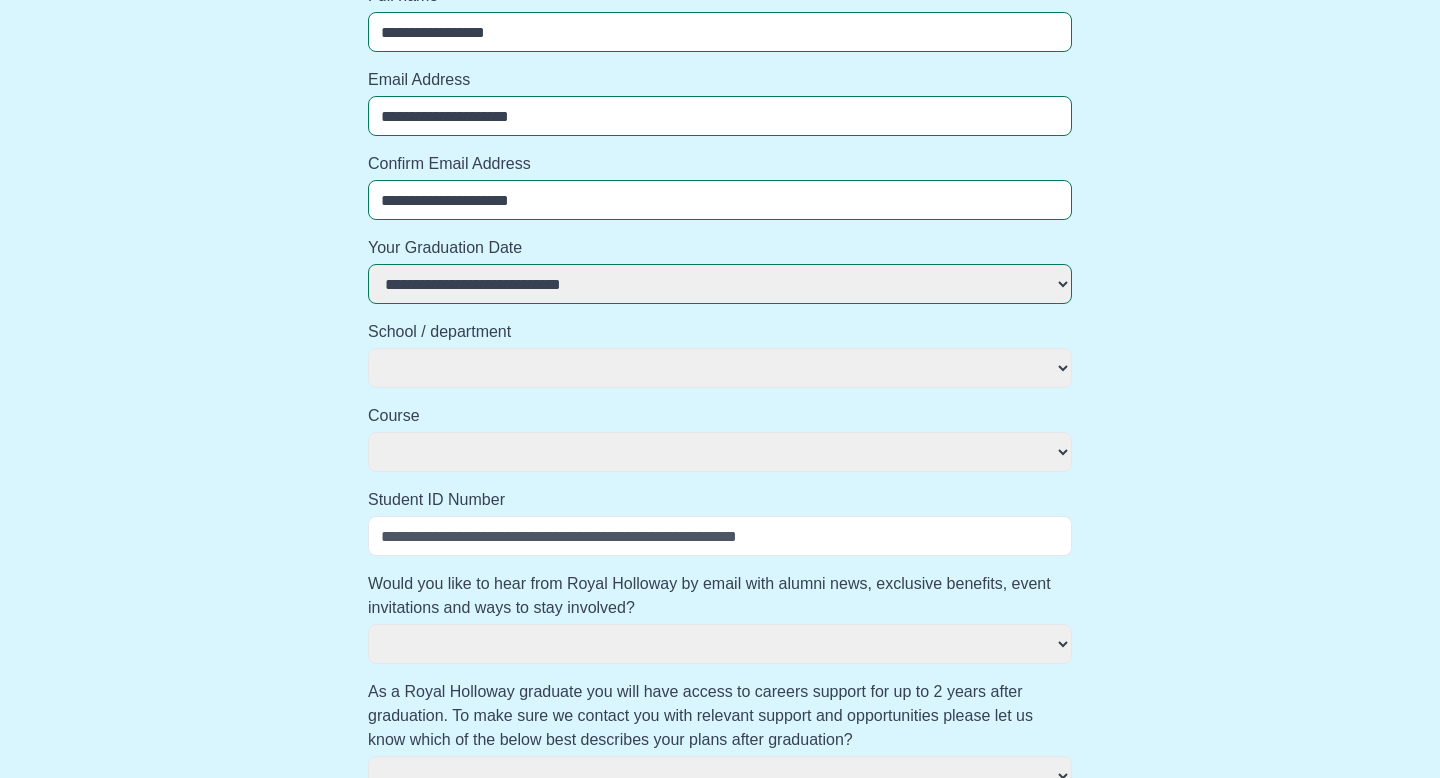 select on "**********" 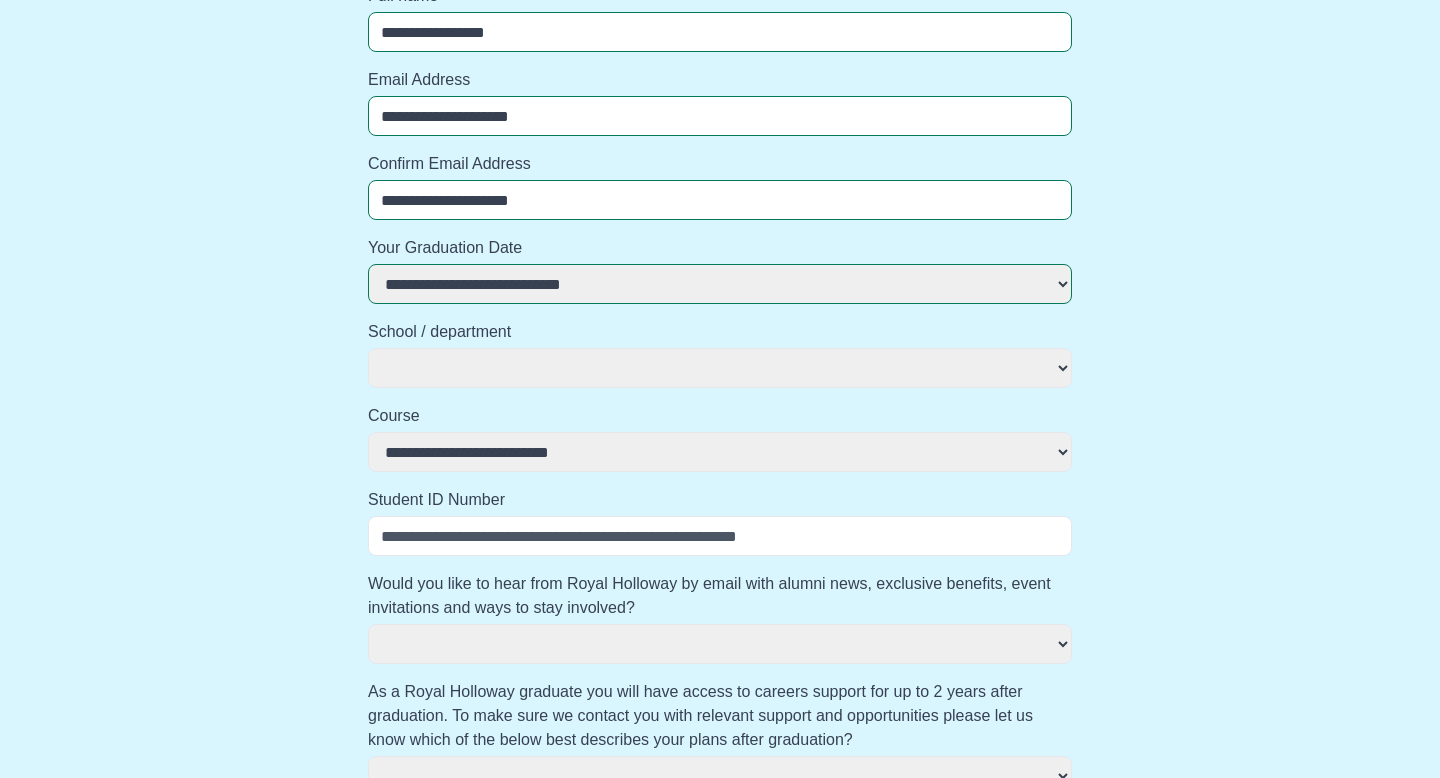 select 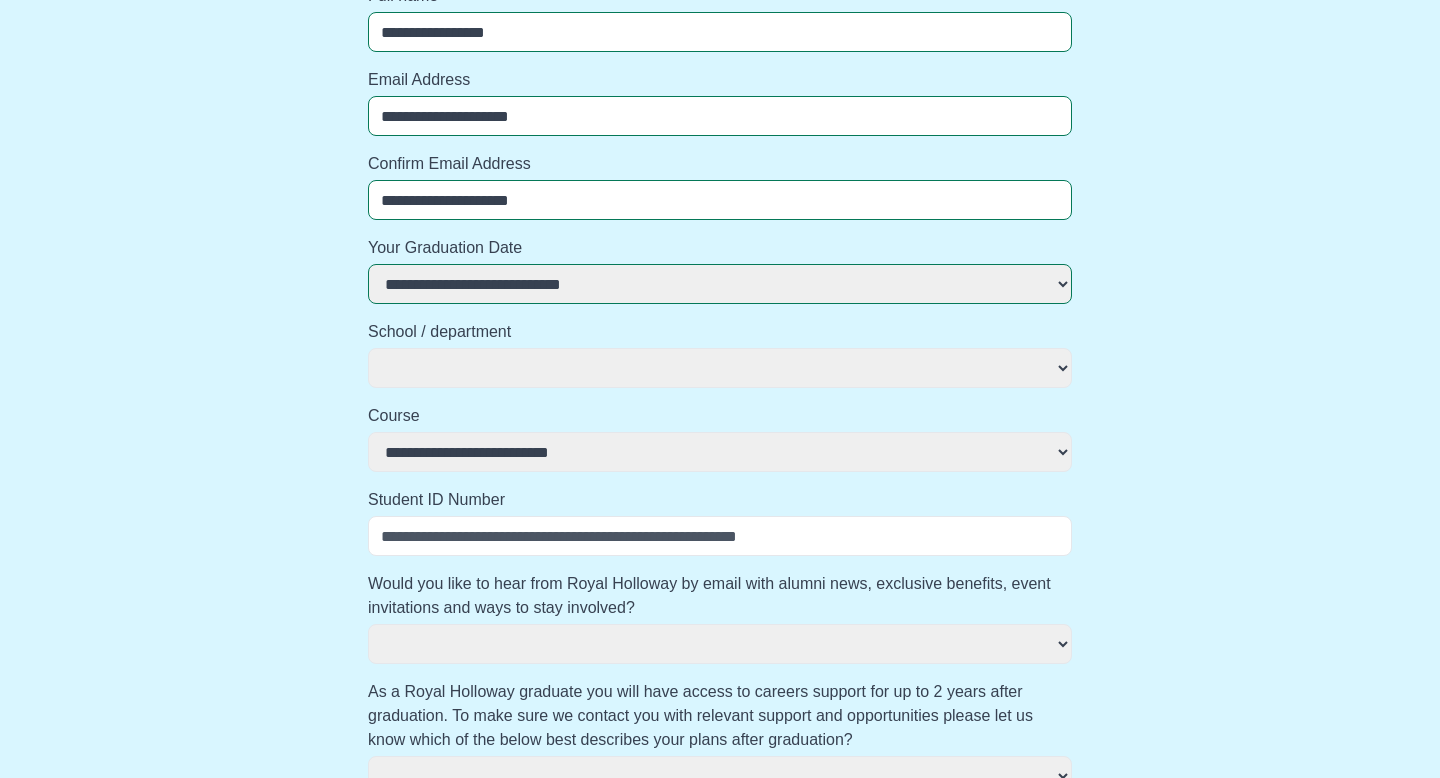 select 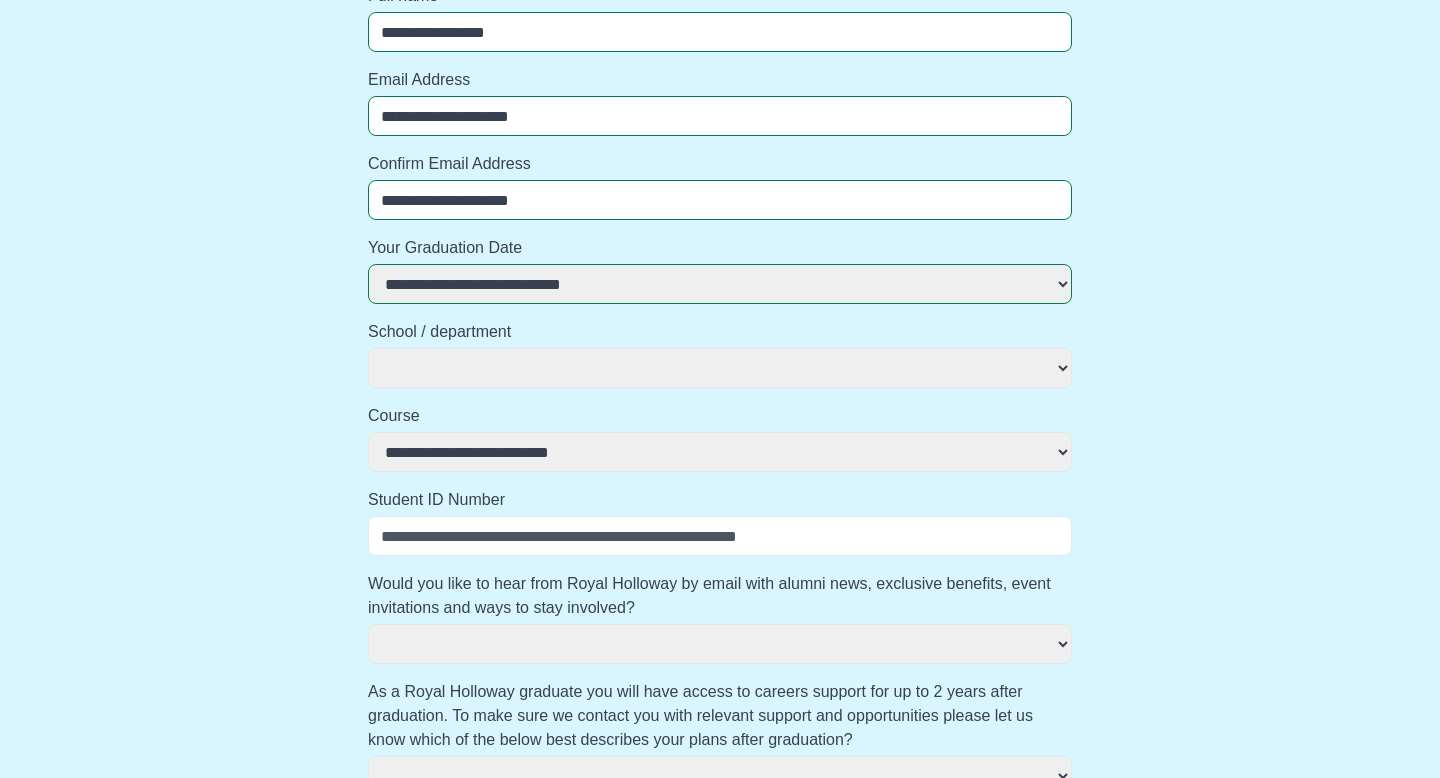 select 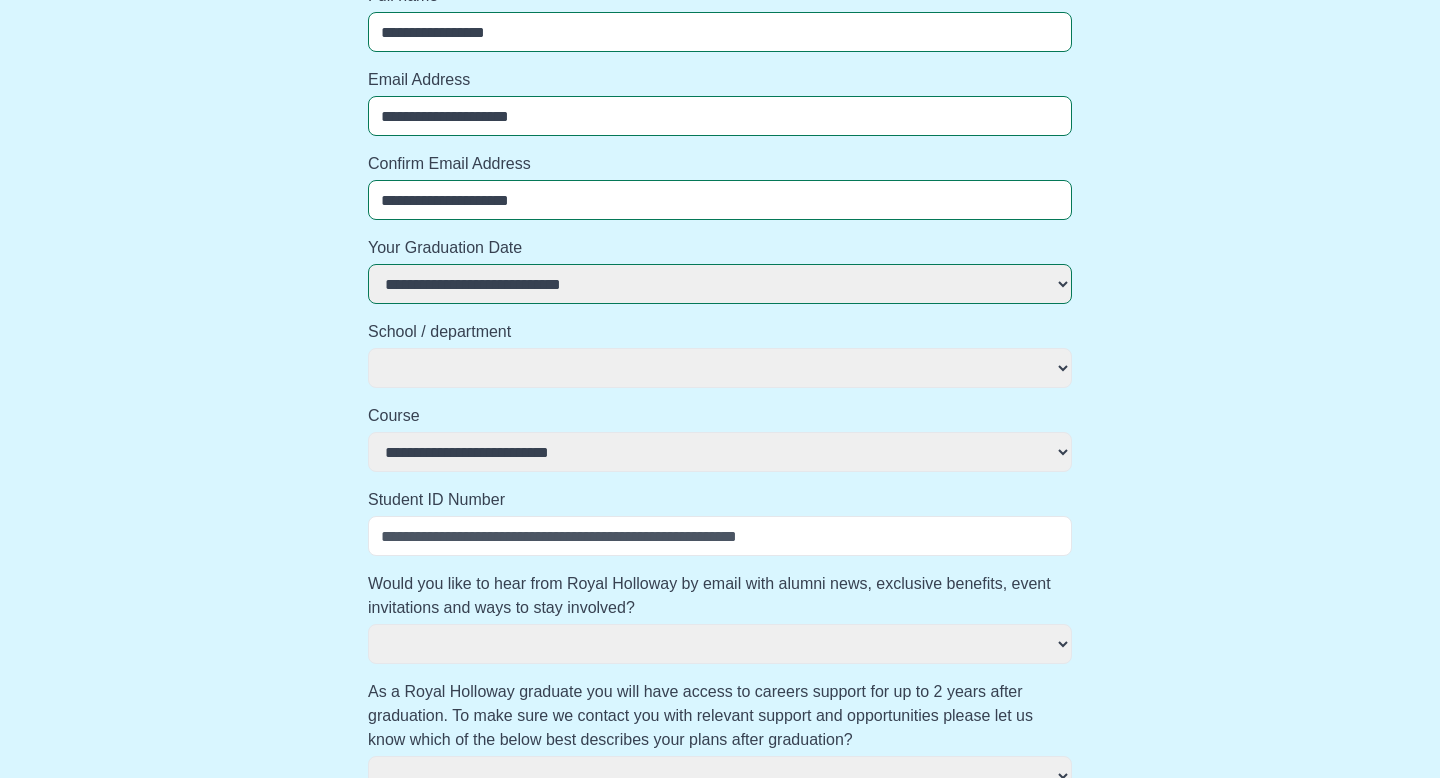 click on "Student ID Number" at bounding box center [720, 536] 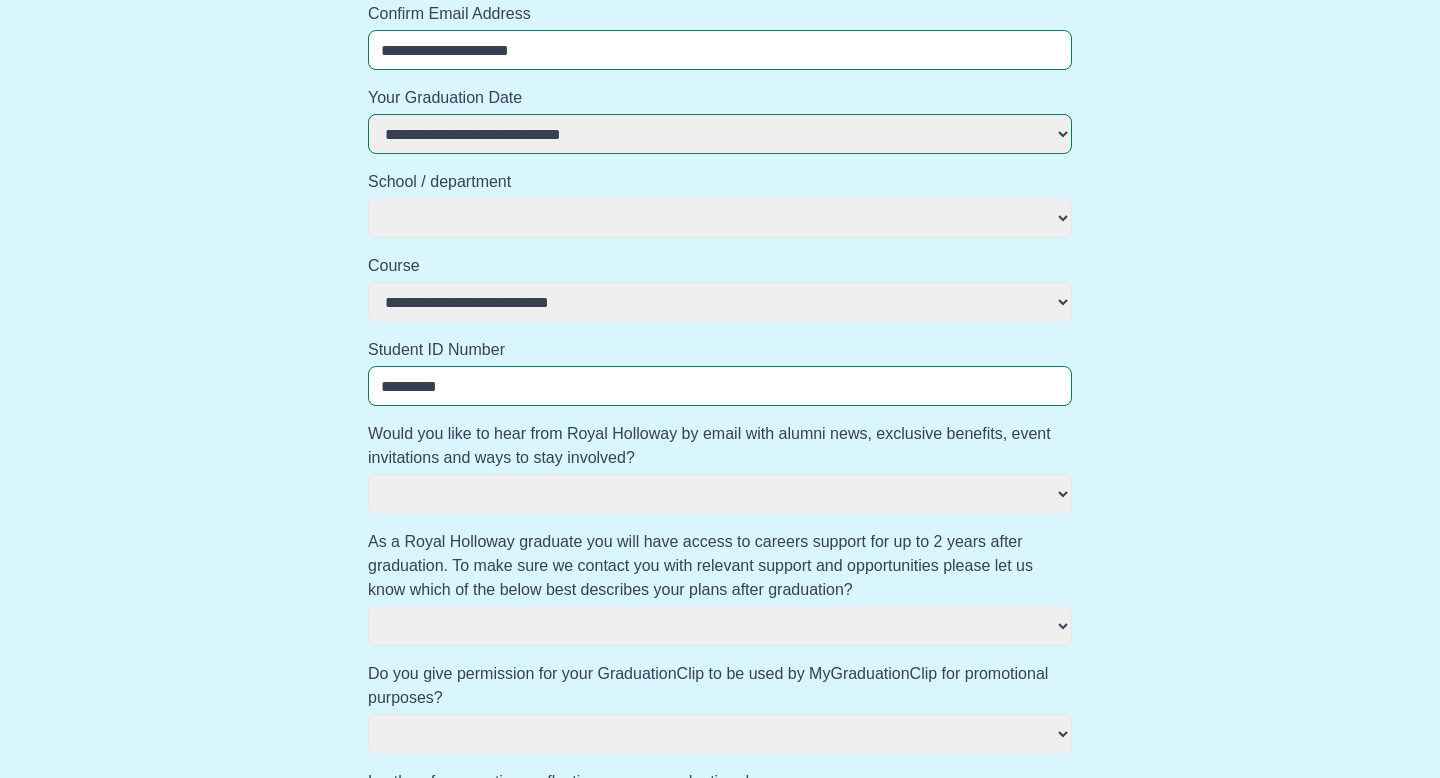 scroll, scrollTop: 395, scrollLeft: 0, axis: vertical 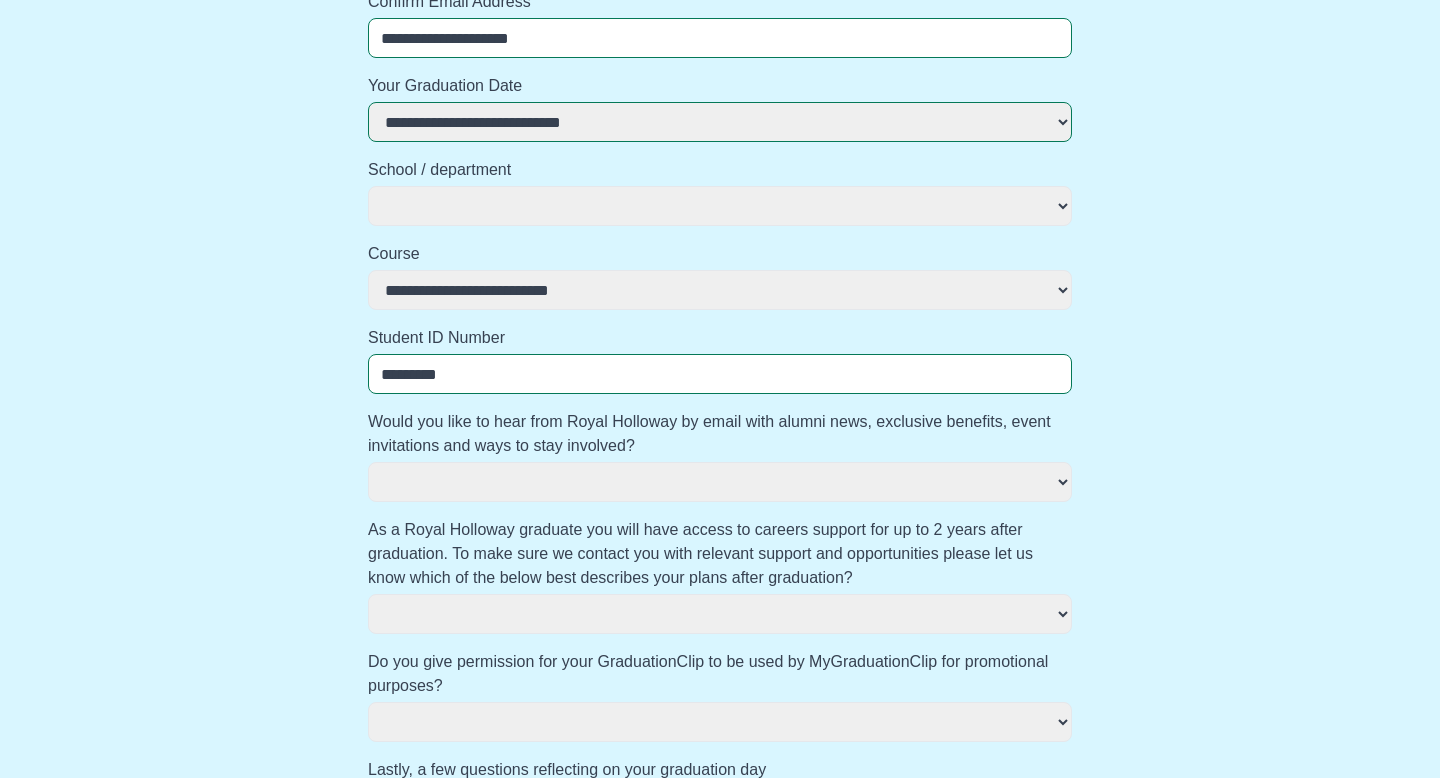 click on "*** **" at bounding box center [720, 482] 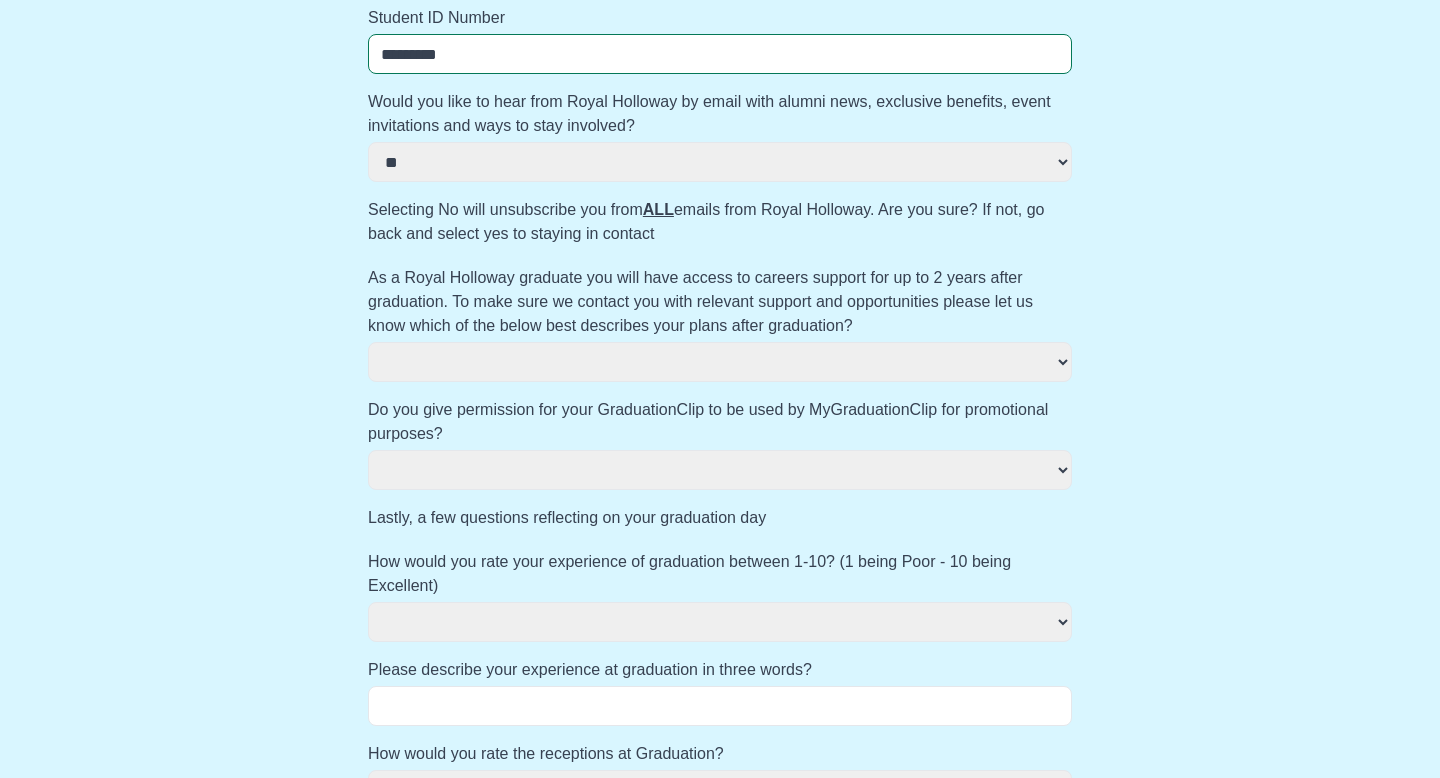 scroll, scrollTop: 720, scrollLeft: 0, axis: vertical 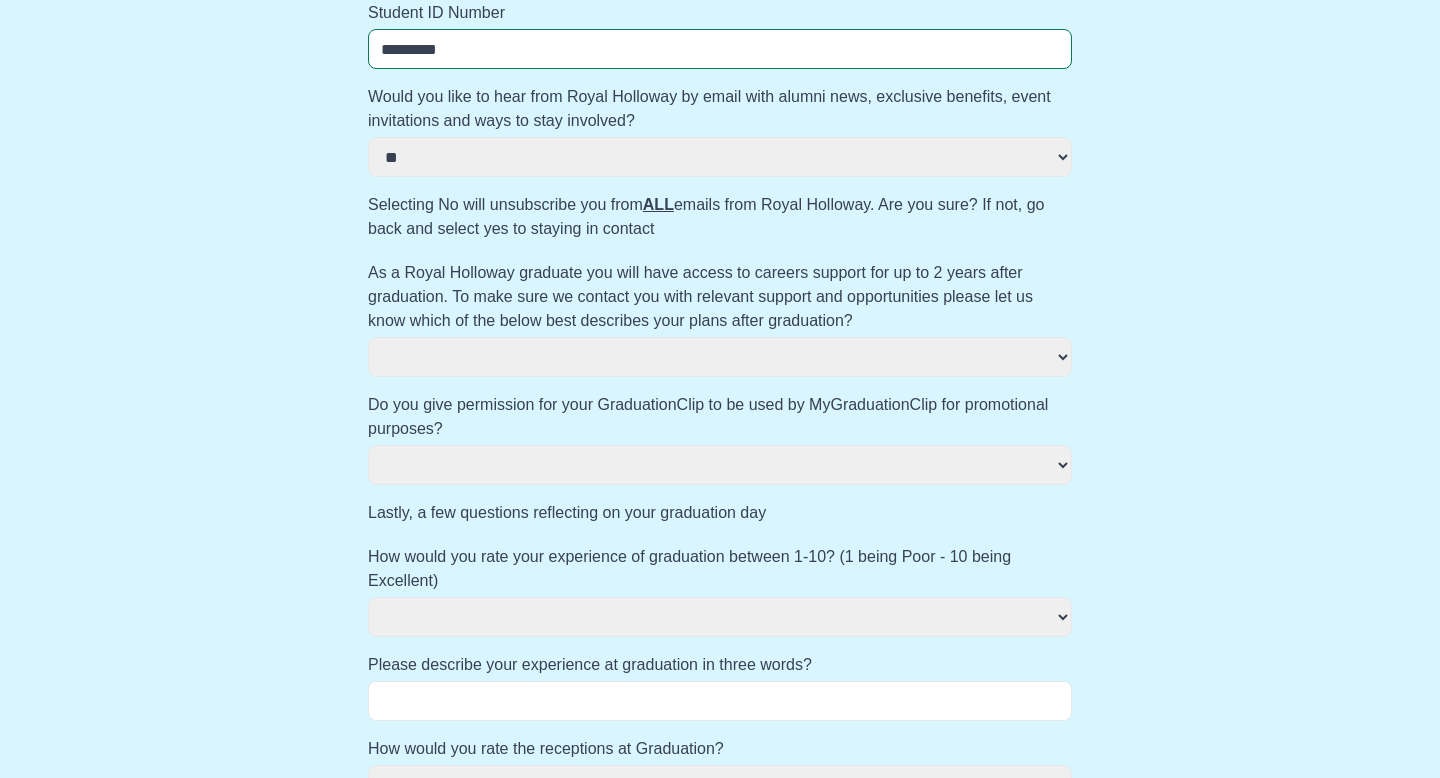 click on "*** **" at bounding box center [720, 157] 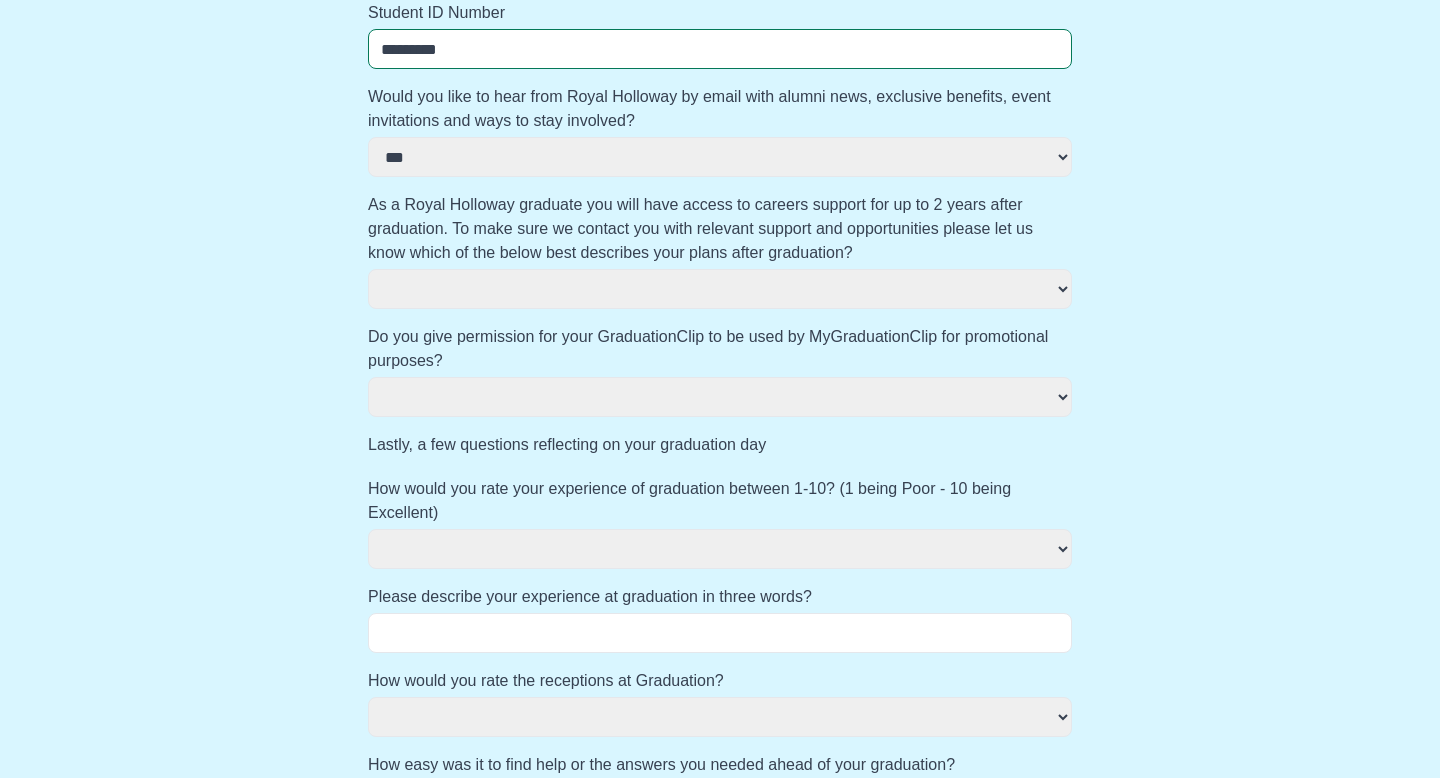 click on "**********" at bounding box center (720, 289) 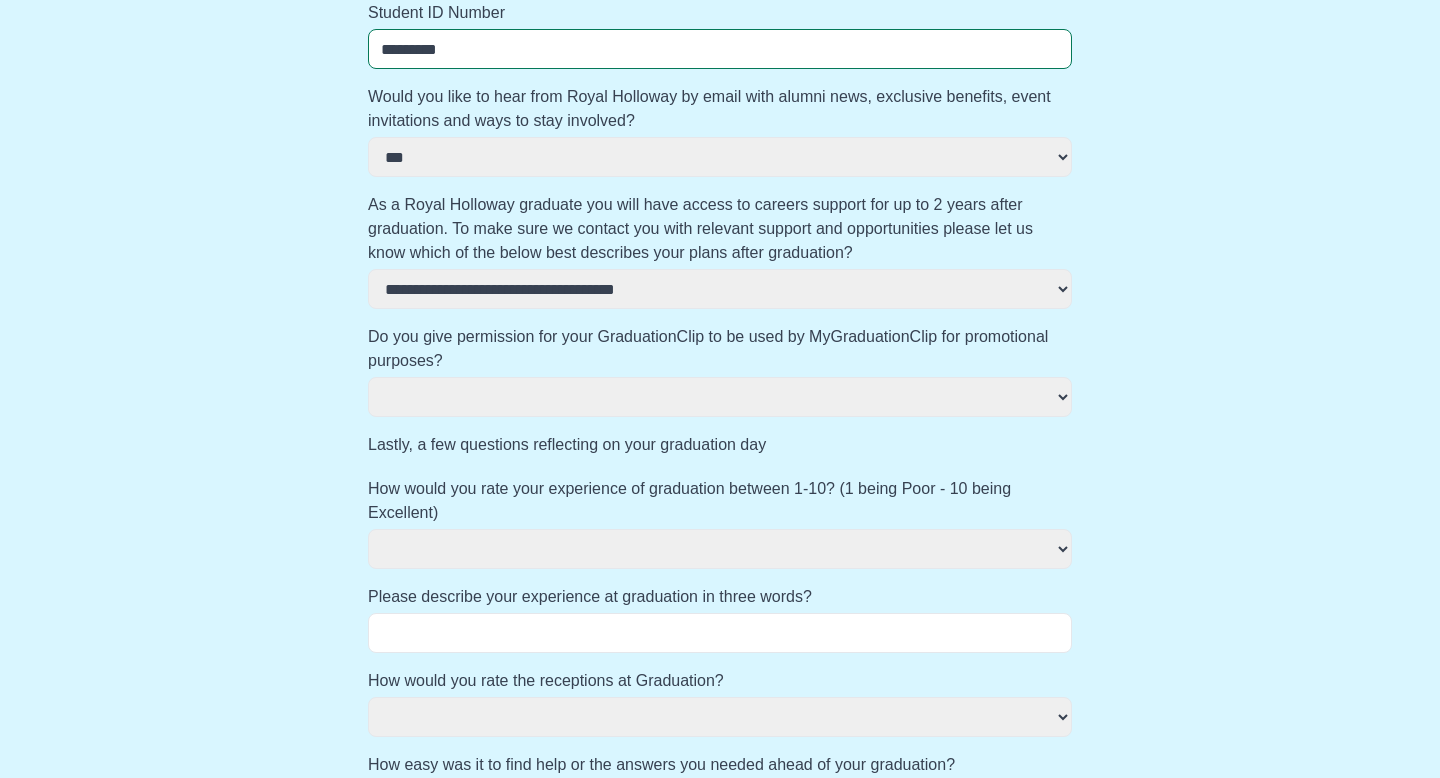 click on "*** **" at bounding box center (720, 397) 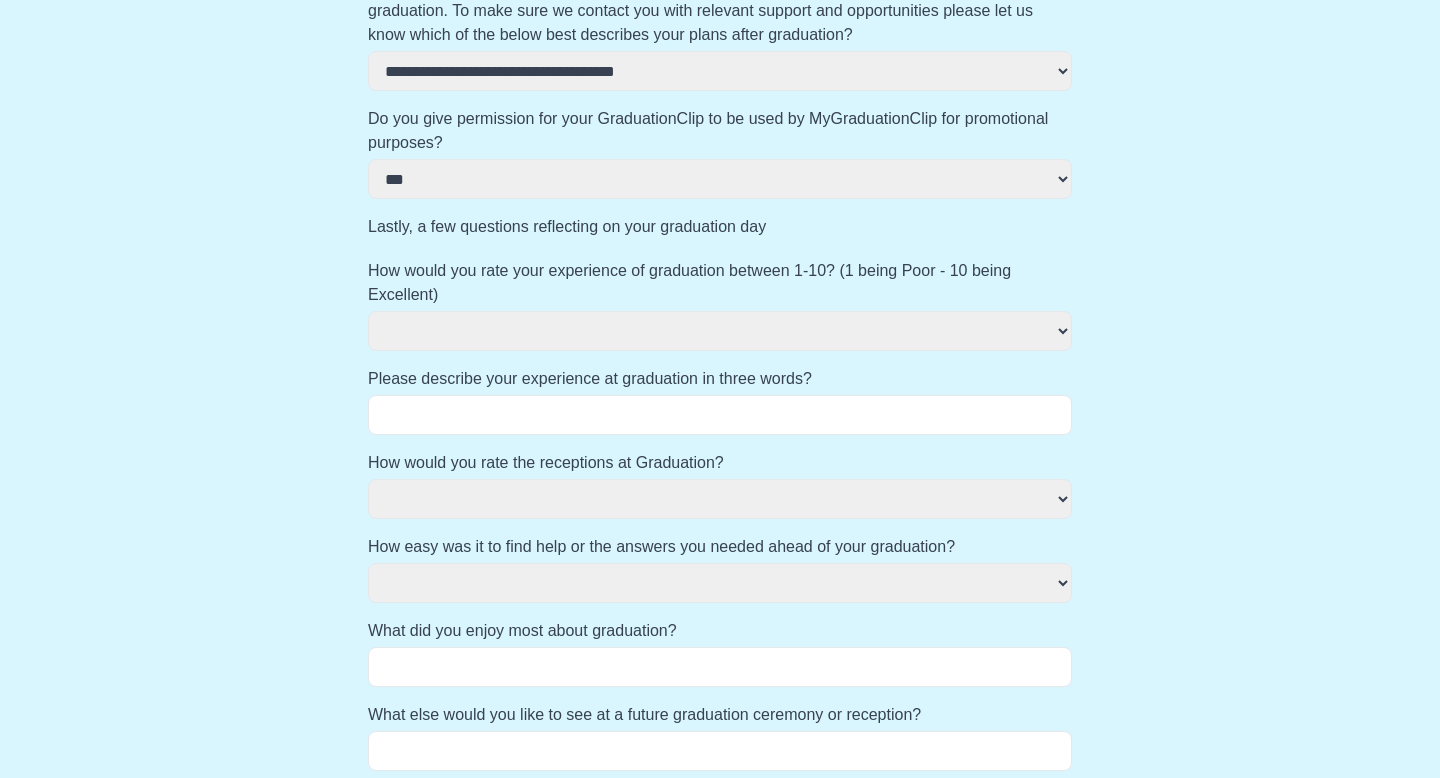 scroll, scrollTop: 963, scrollLeft: 0, axis: vertical 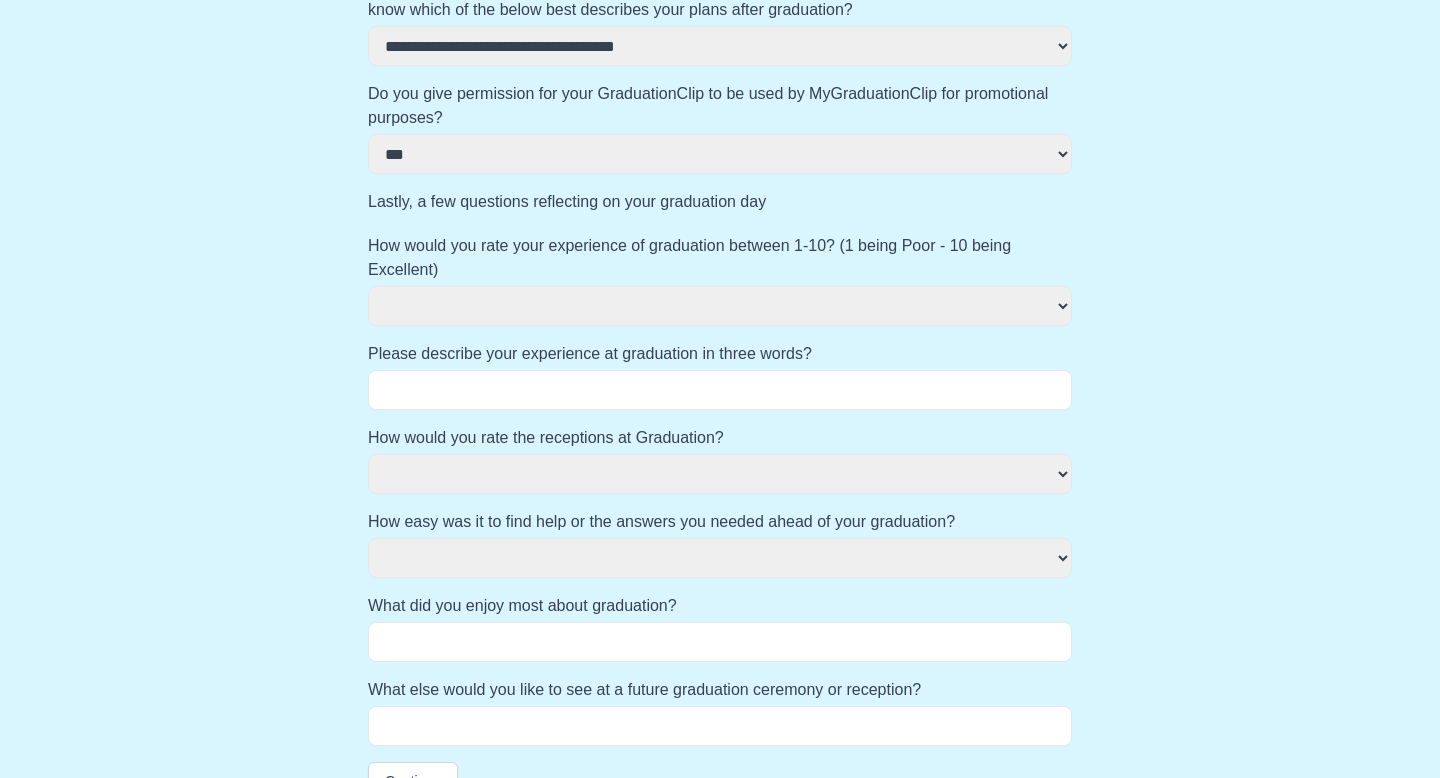 click on "**********" at bounding box center (720, 306) 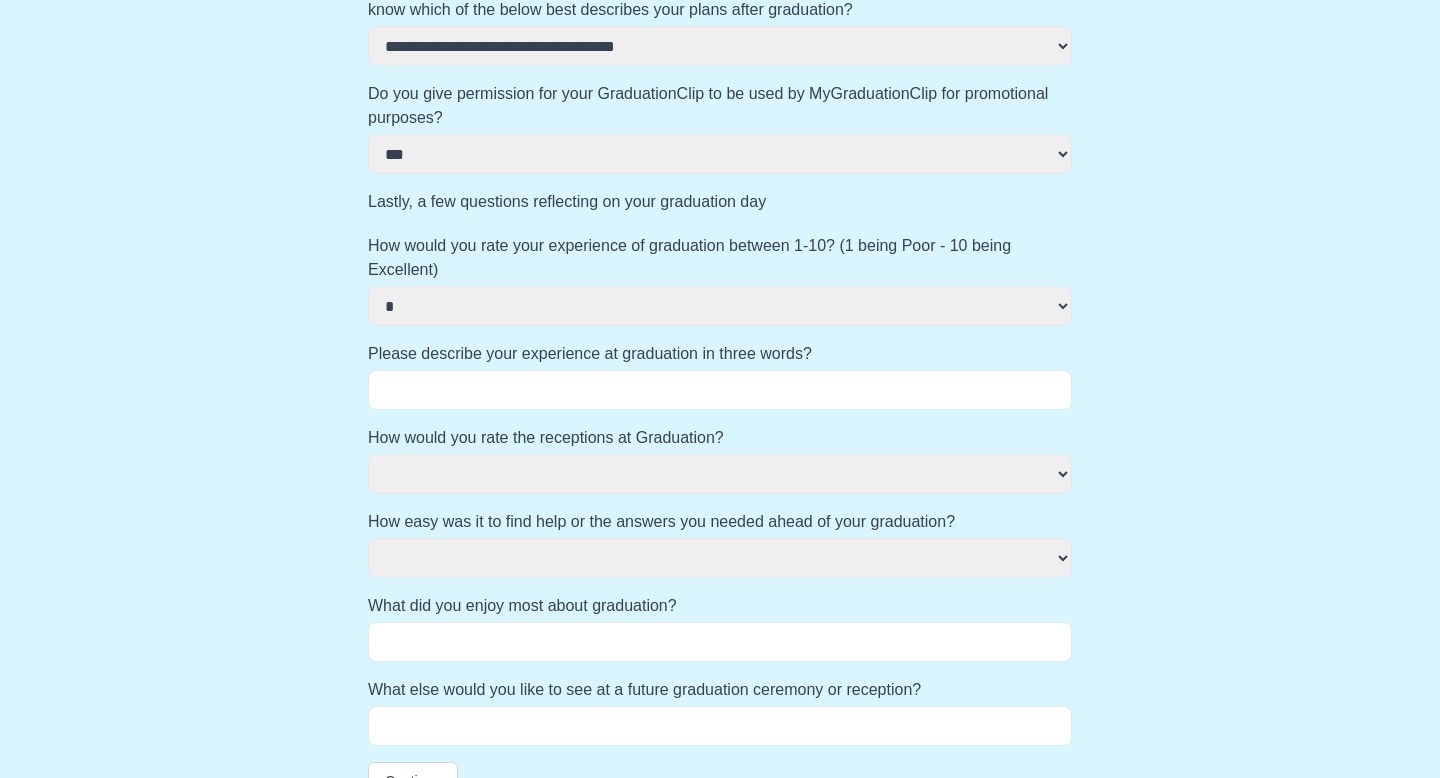 click on "Please describe your experience at graduation in three words?" at bounding box center [720, 390] 